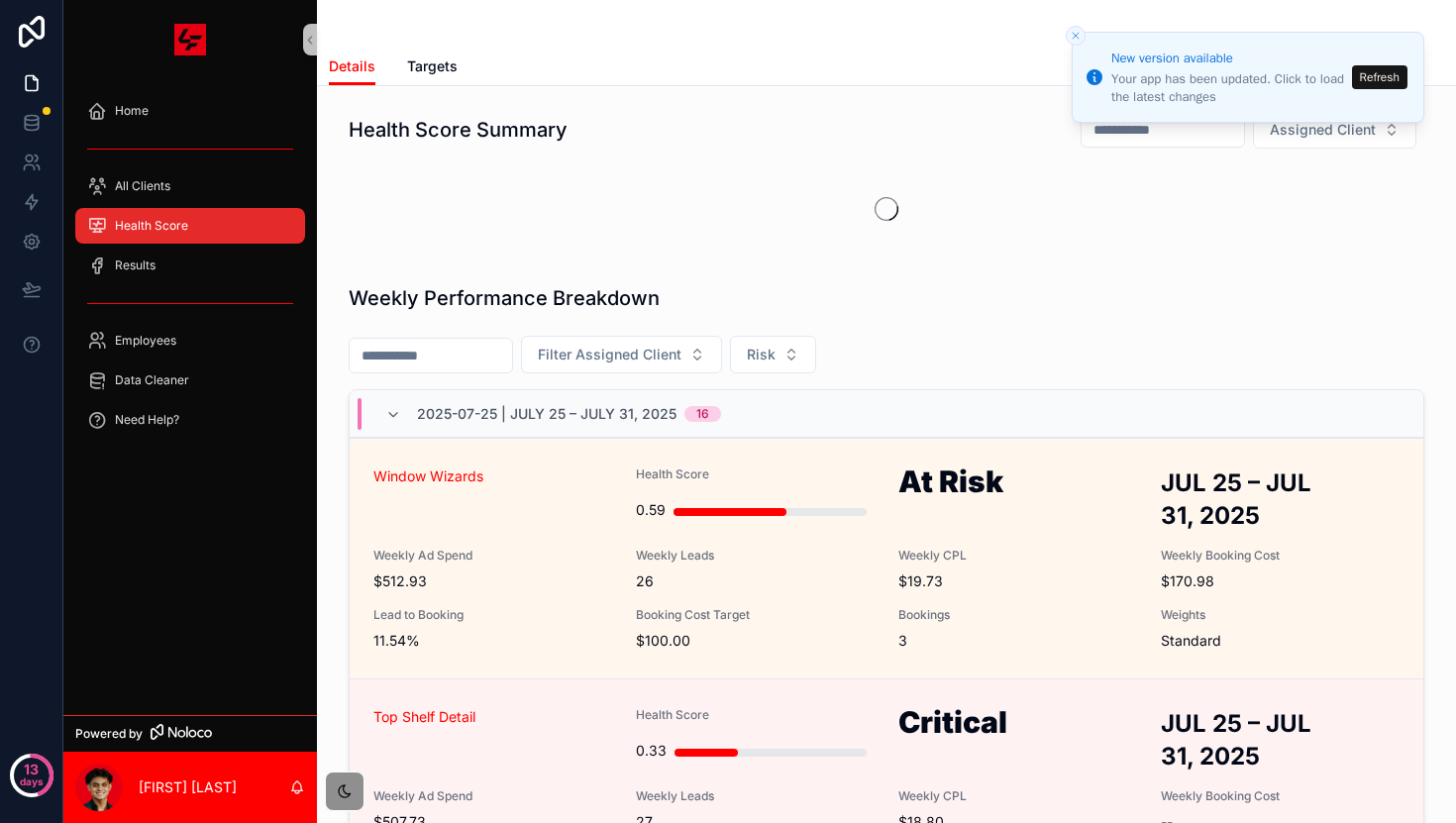 scroll, scrollTop: 0, scrollLeft: 0, axis: both 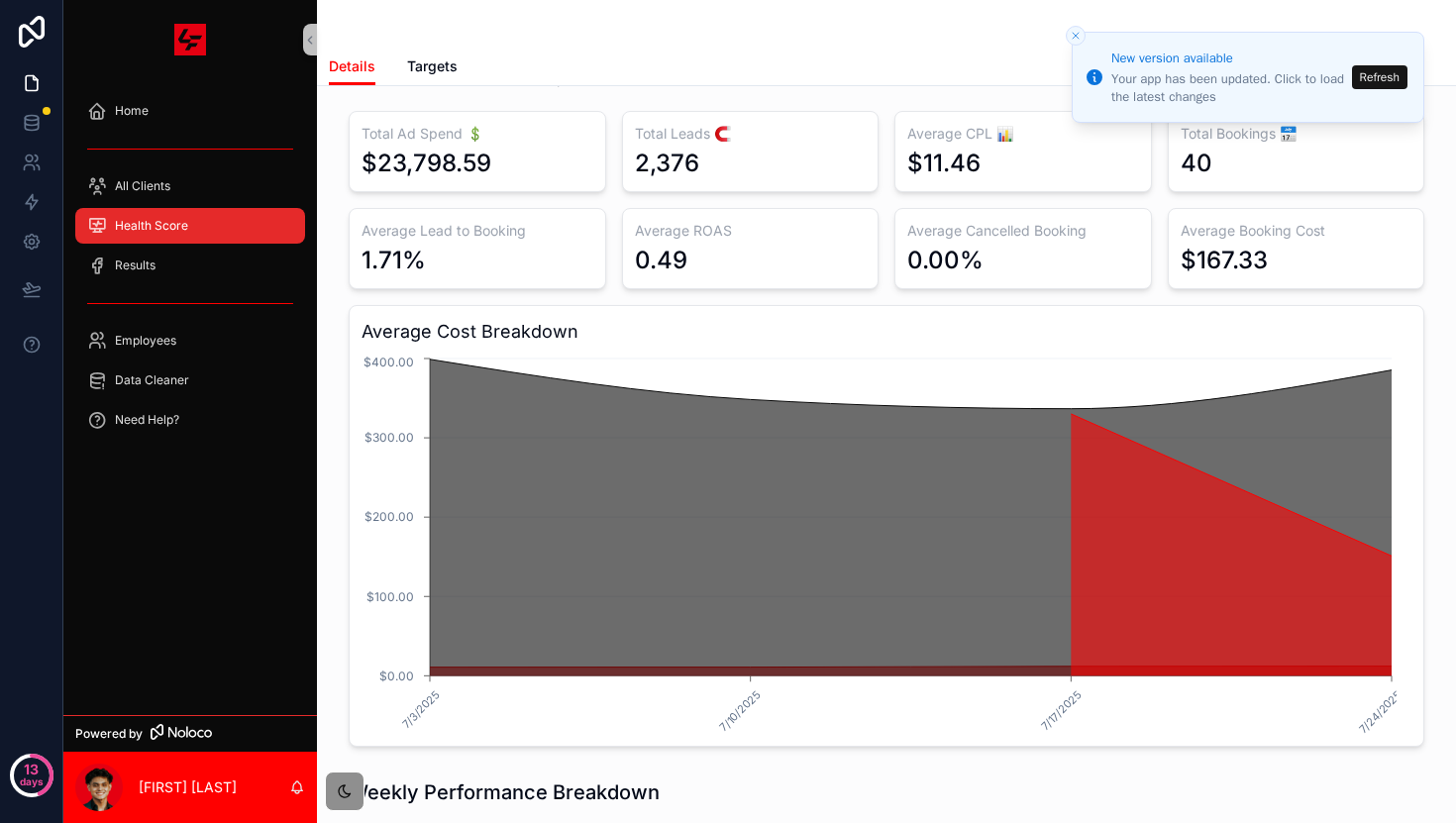 click 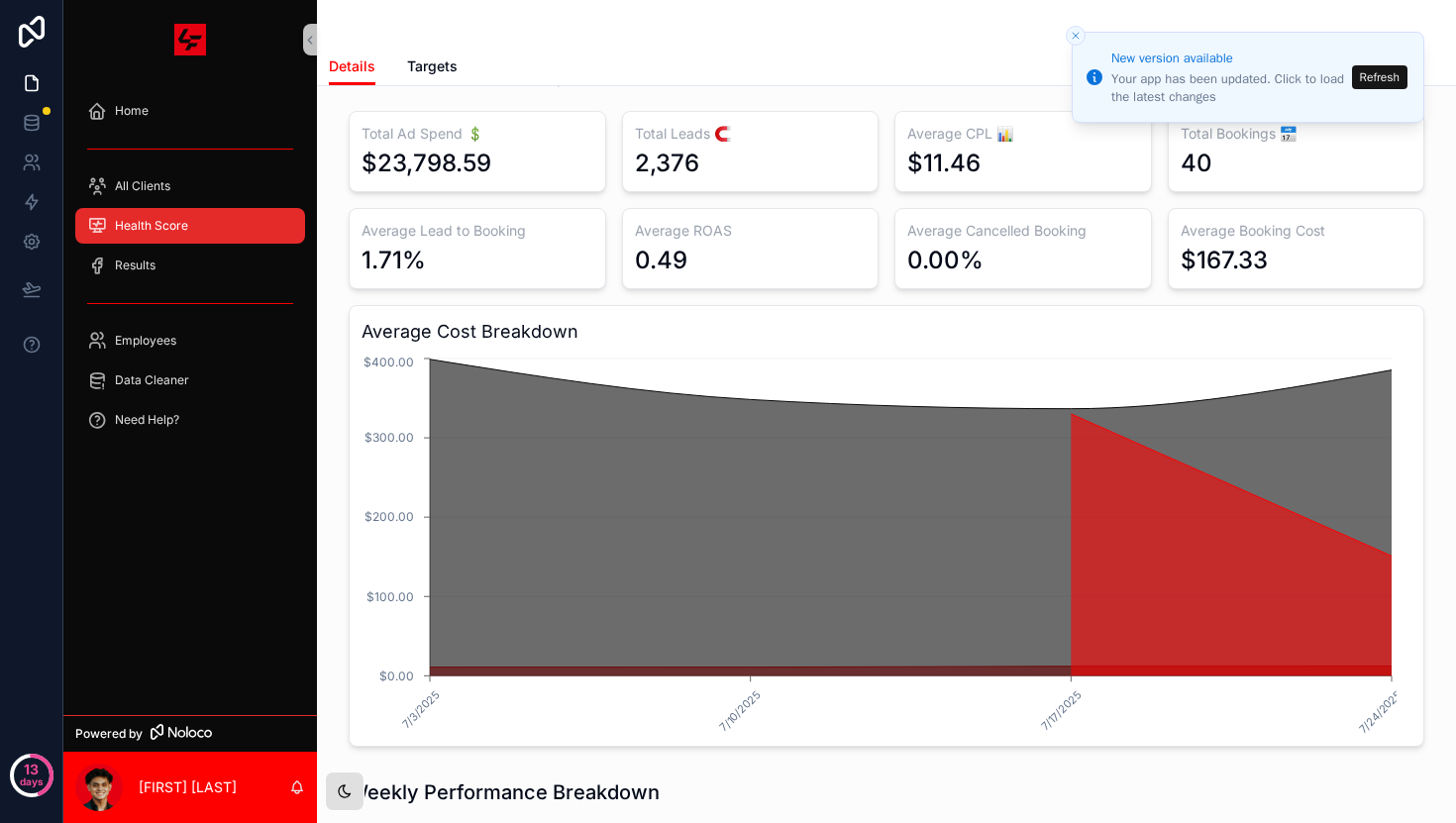 click at bounding box center (345, 791) 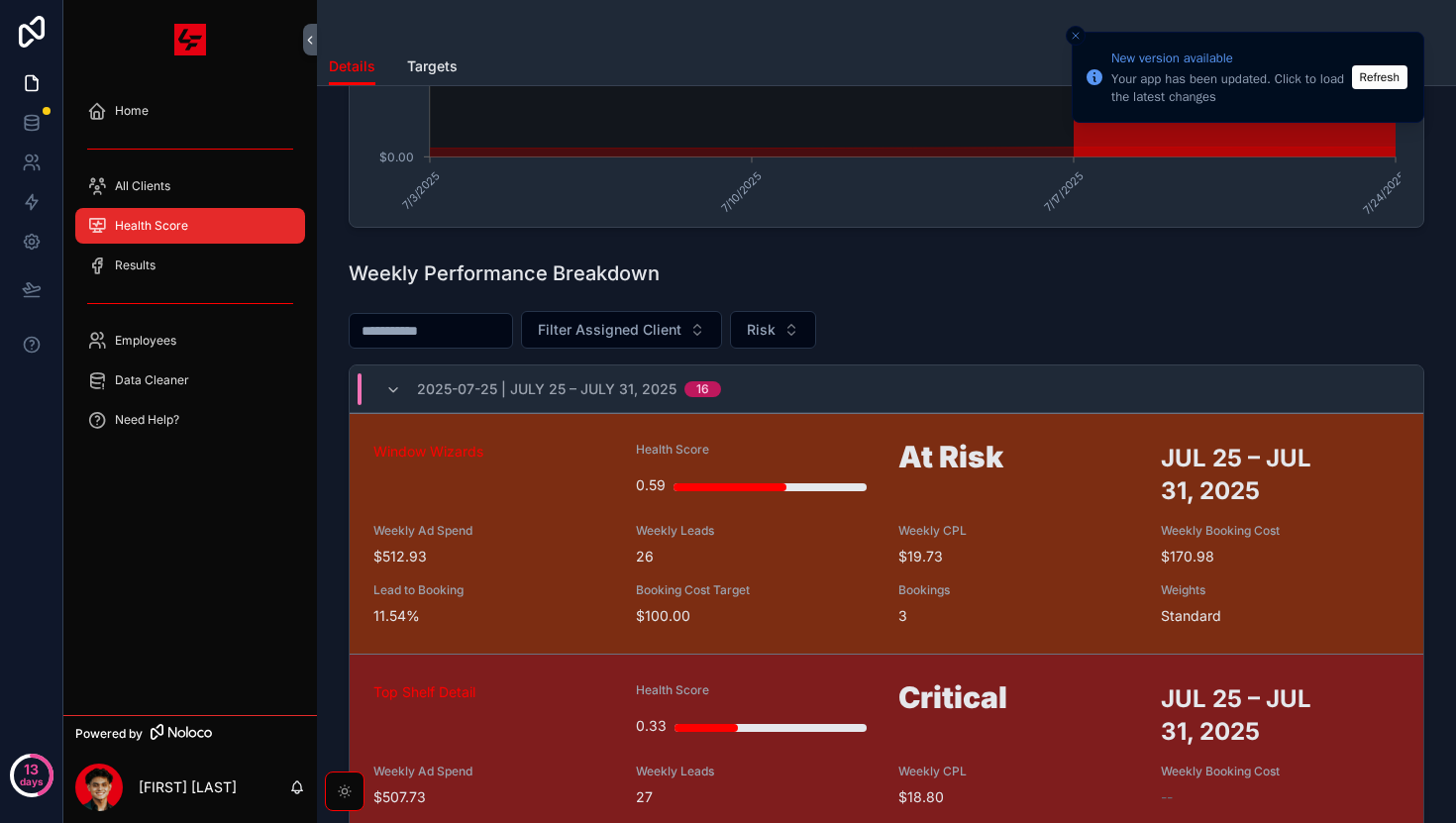 scroll, scrollTop: 780, scrollLeft: 0, axis: vertical 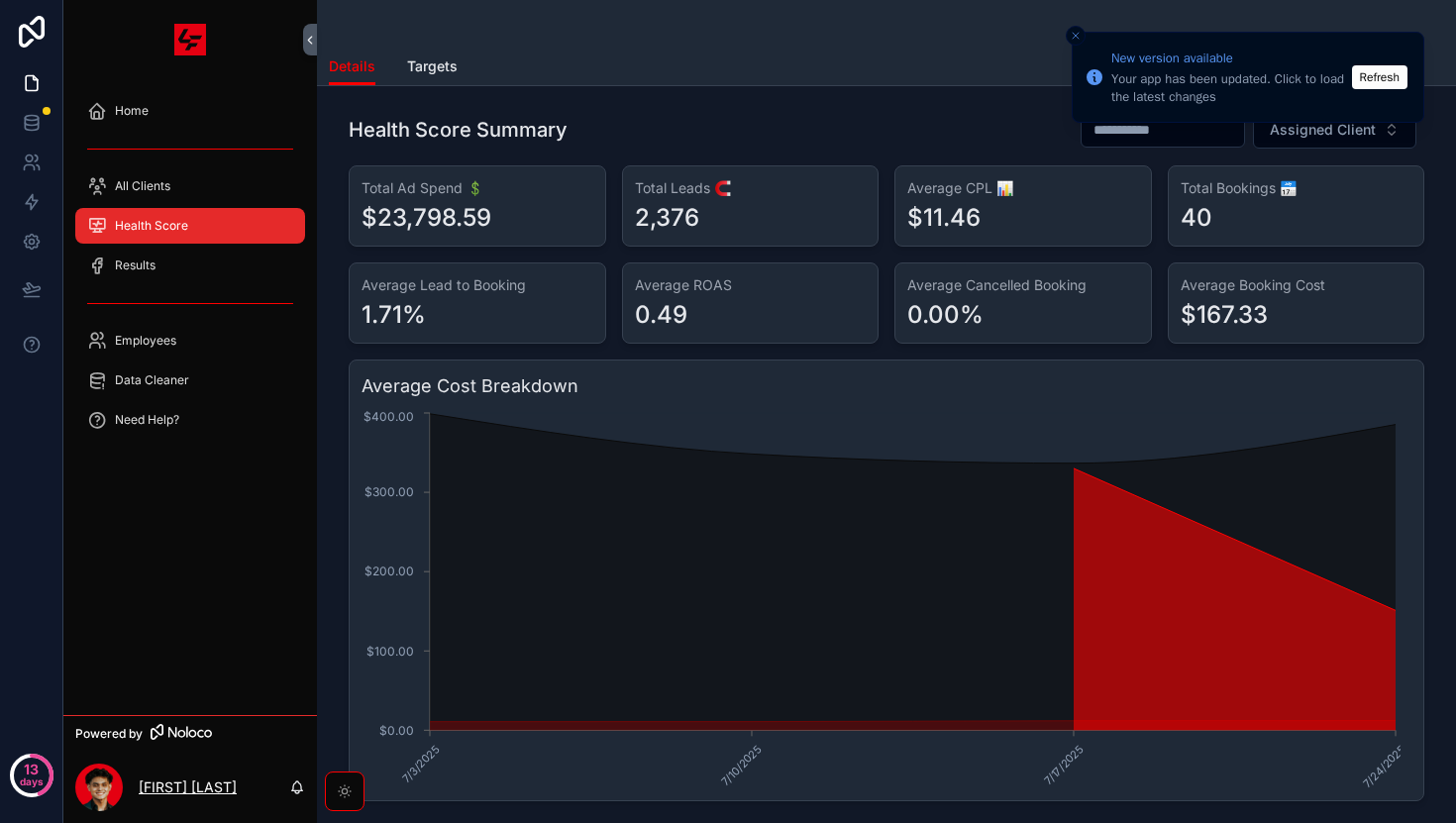 click on "[FIRST] [LAST]" at bounding box center (187, 787) 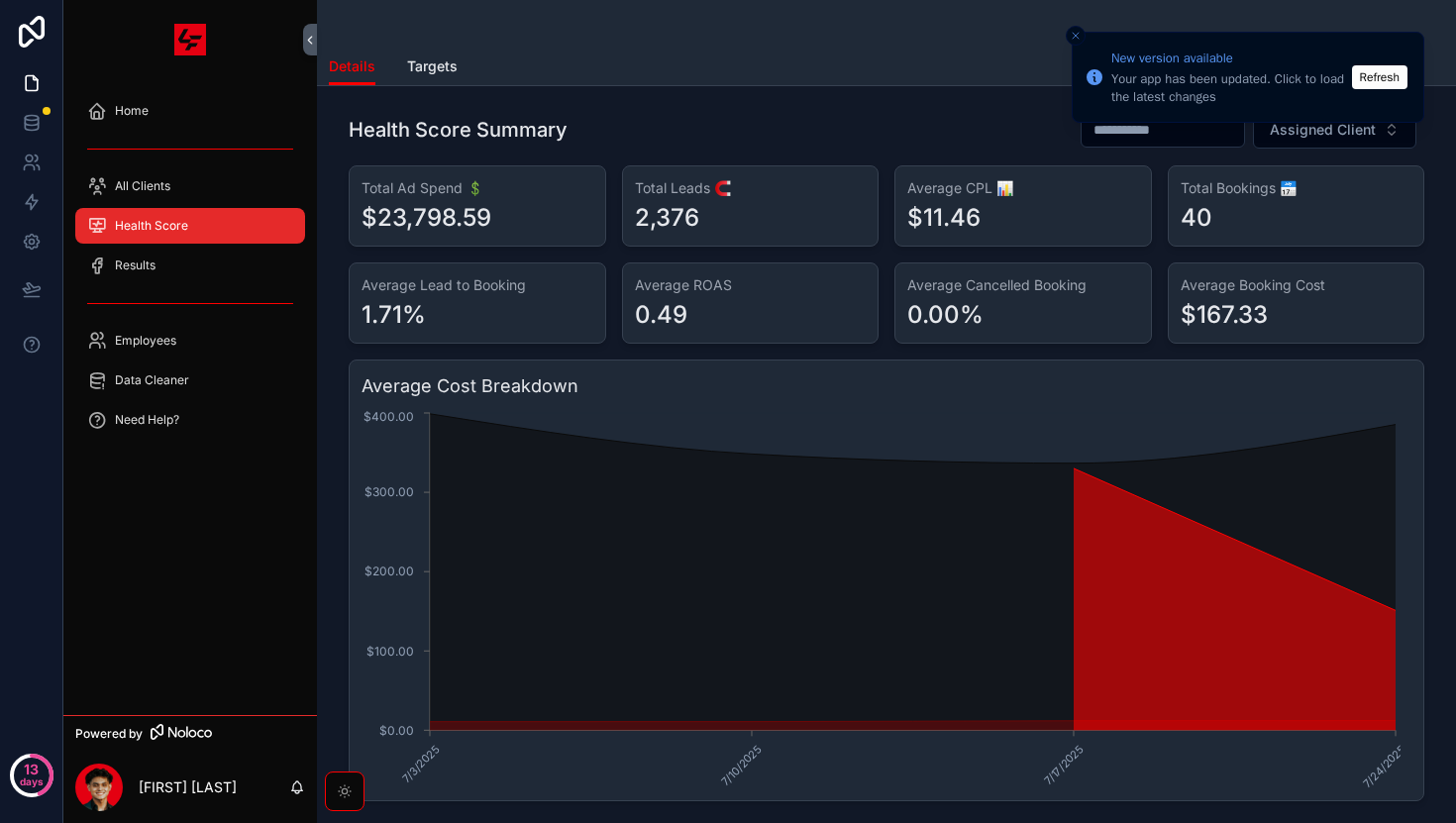 drag, startPoint x: 203, startPoint y: 774, endPoint x: 229, endPoint y: 754, distance: 32.80244 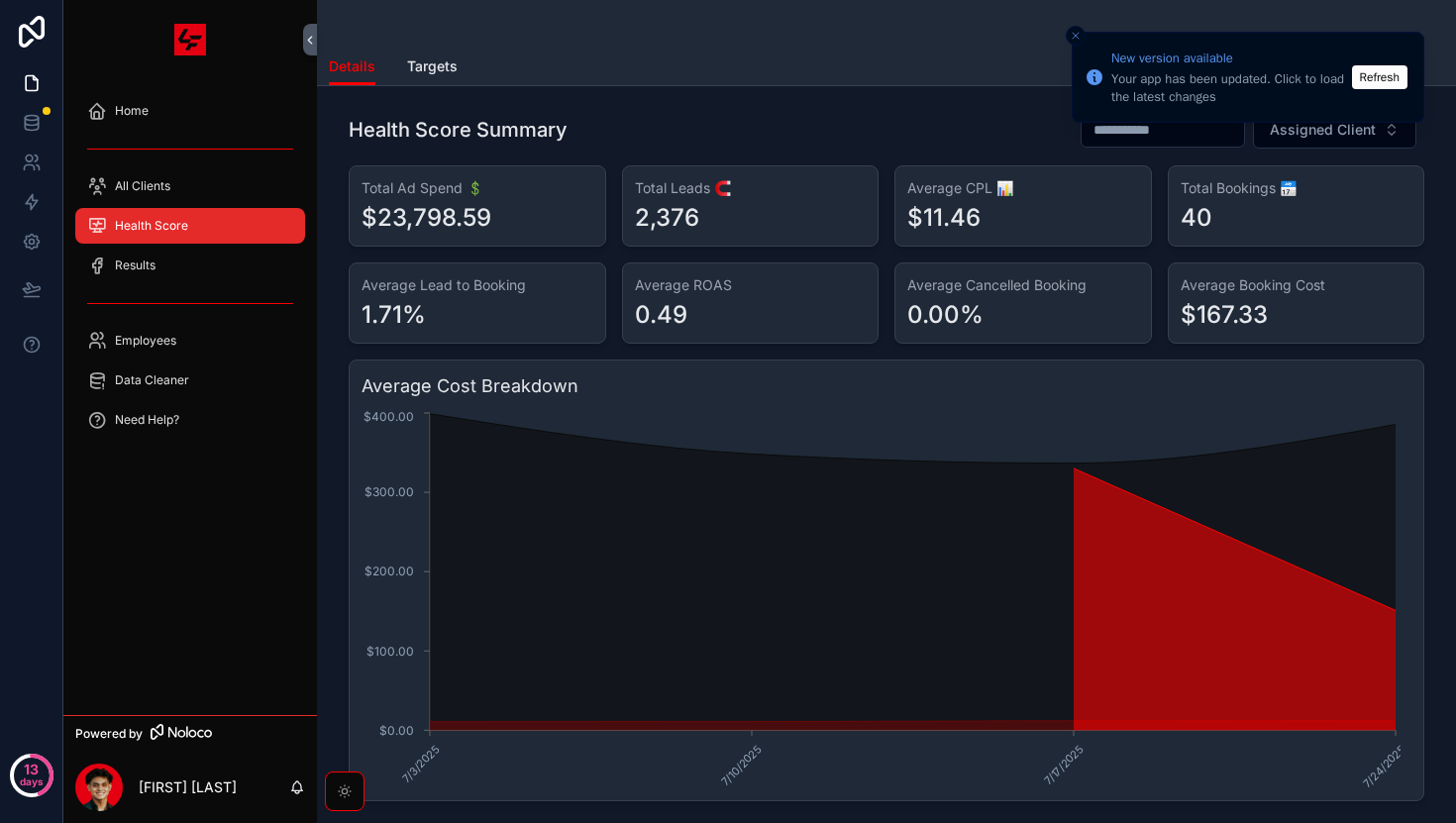 click at bounding box center (1076, 36) 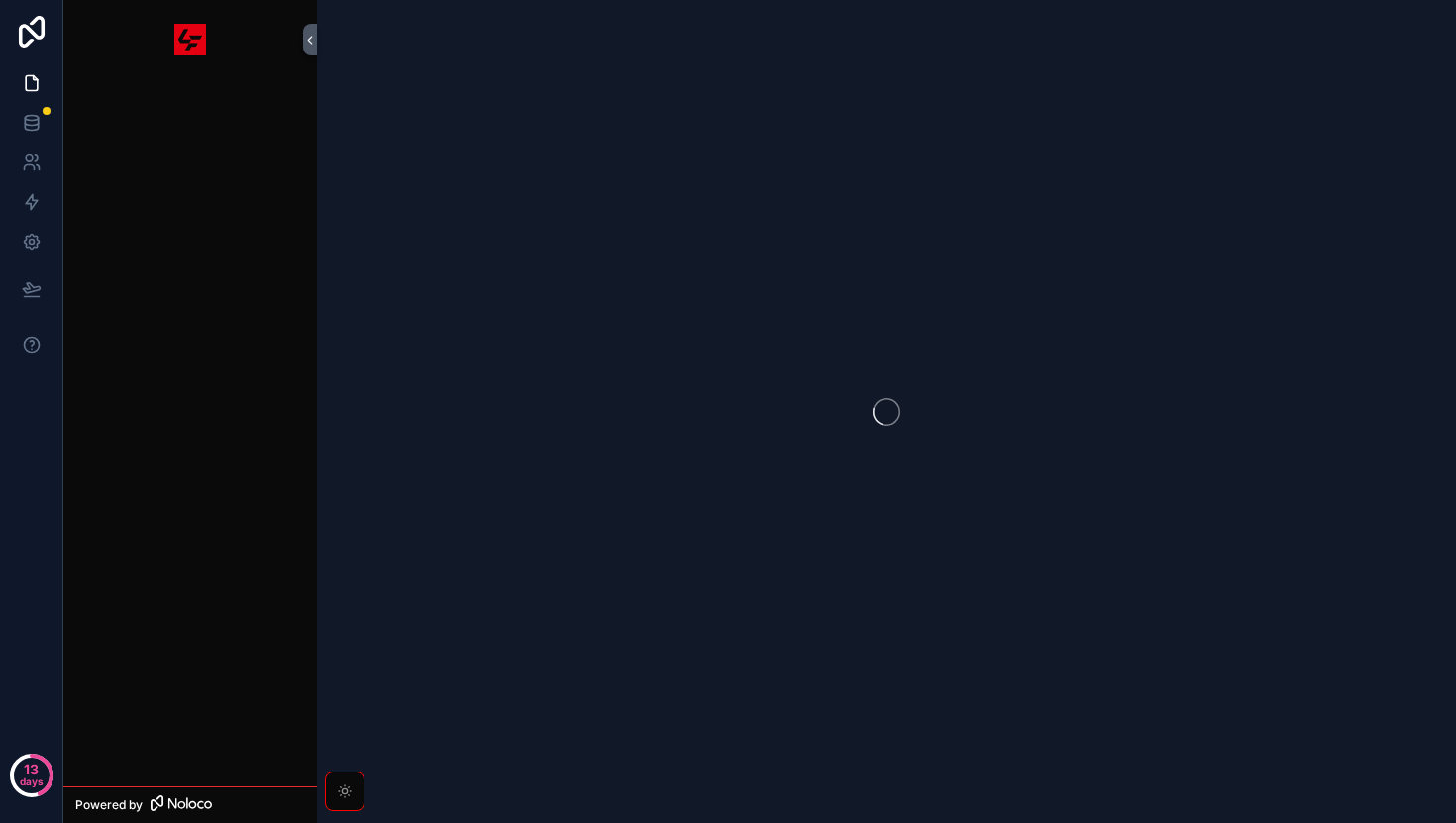scroll, scrollTop: 0, scrollLeft: 0, axis: both 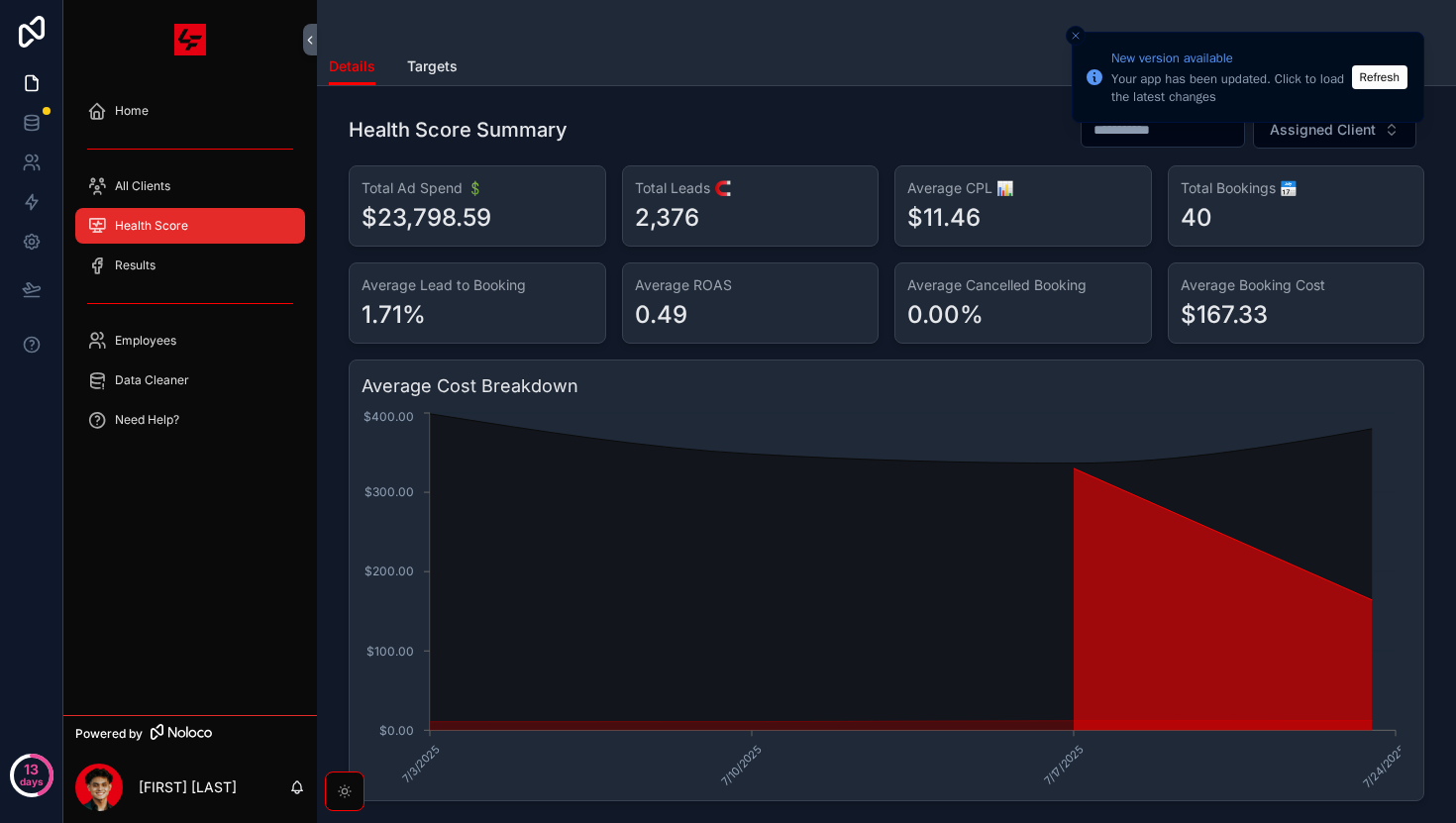 click 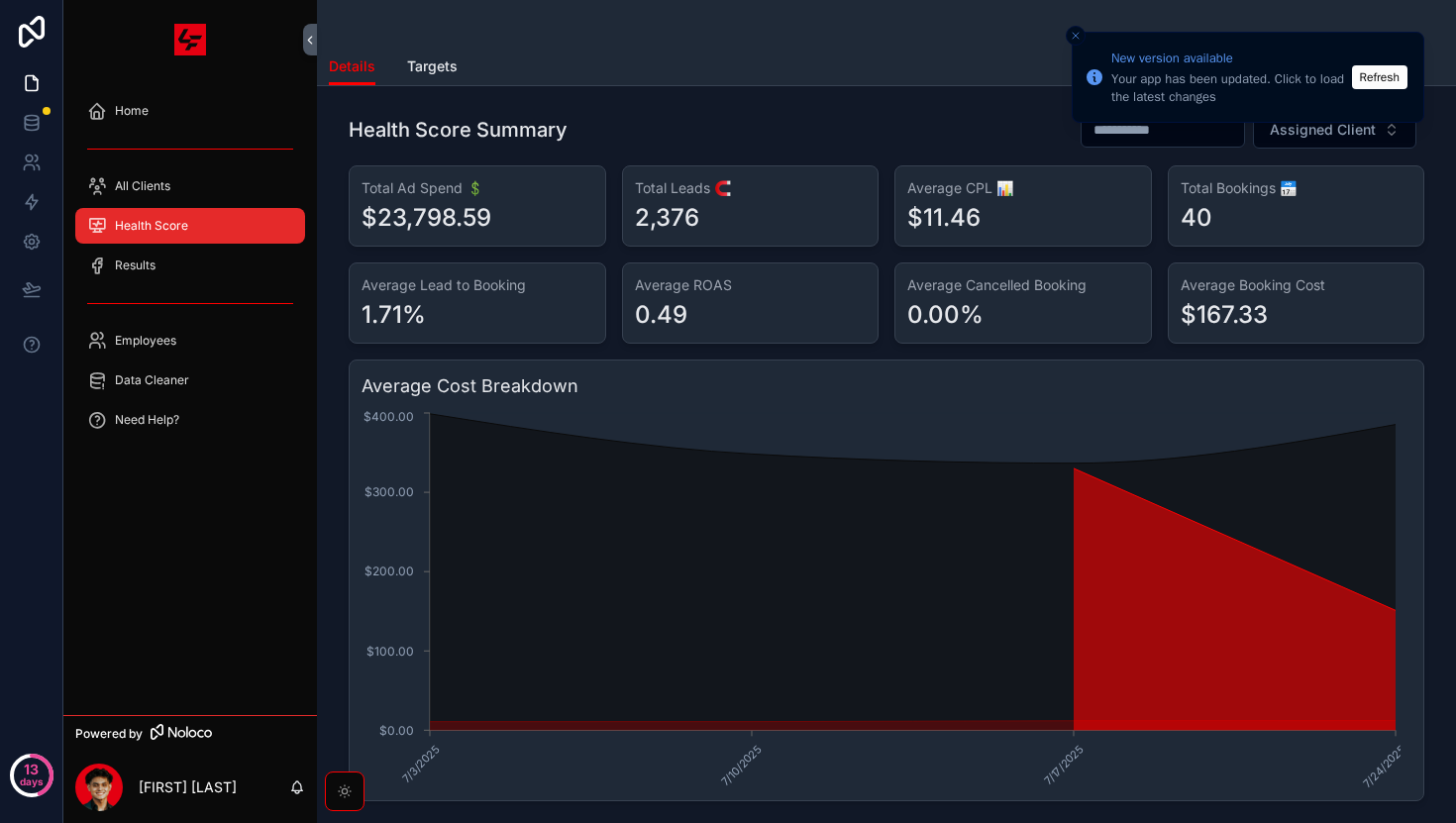 click 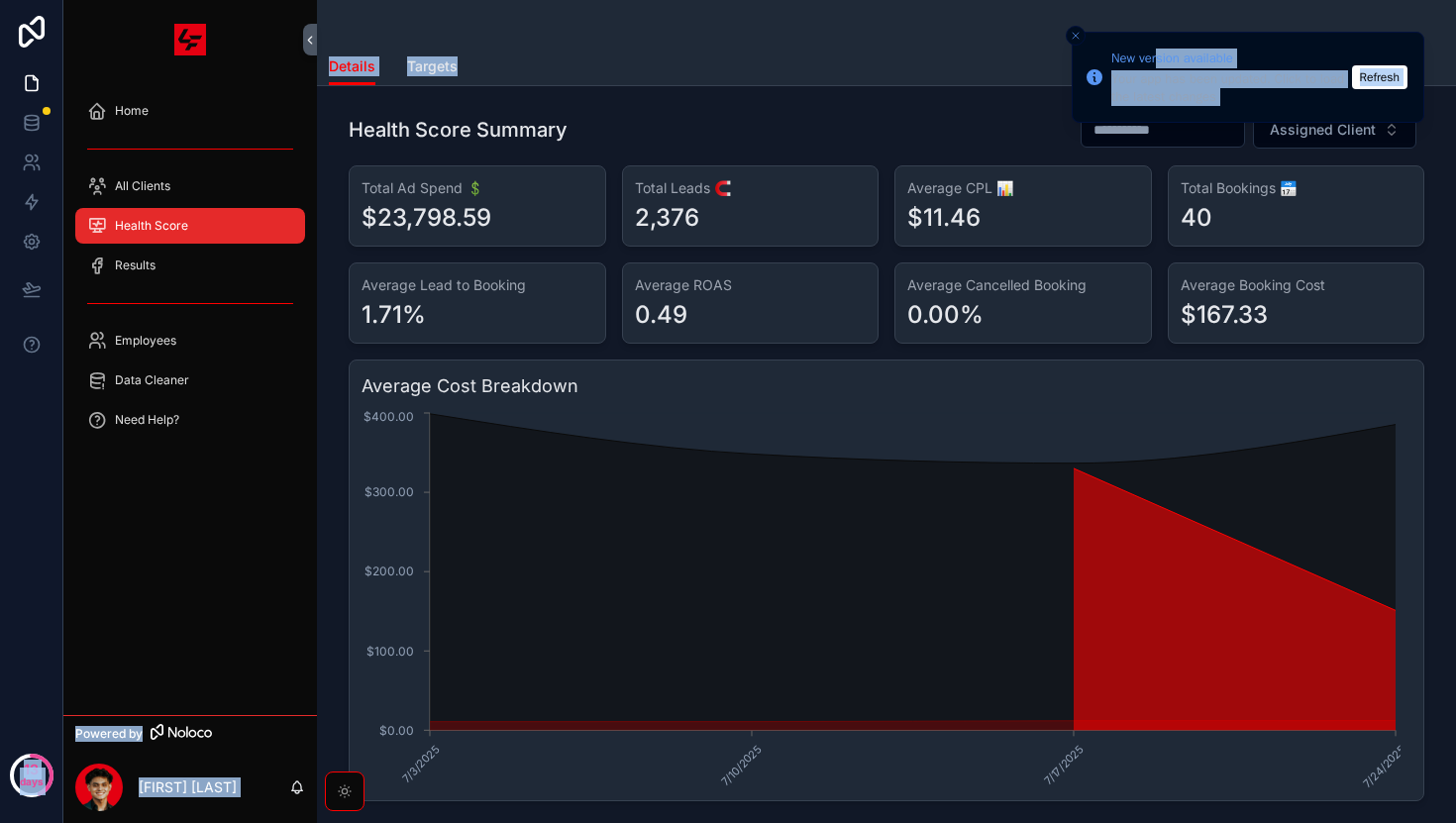 drag, startPoint x: 1162, startPoint y: 61, endPoint x: 1022, endPoint y: 57, distance: 140.05713 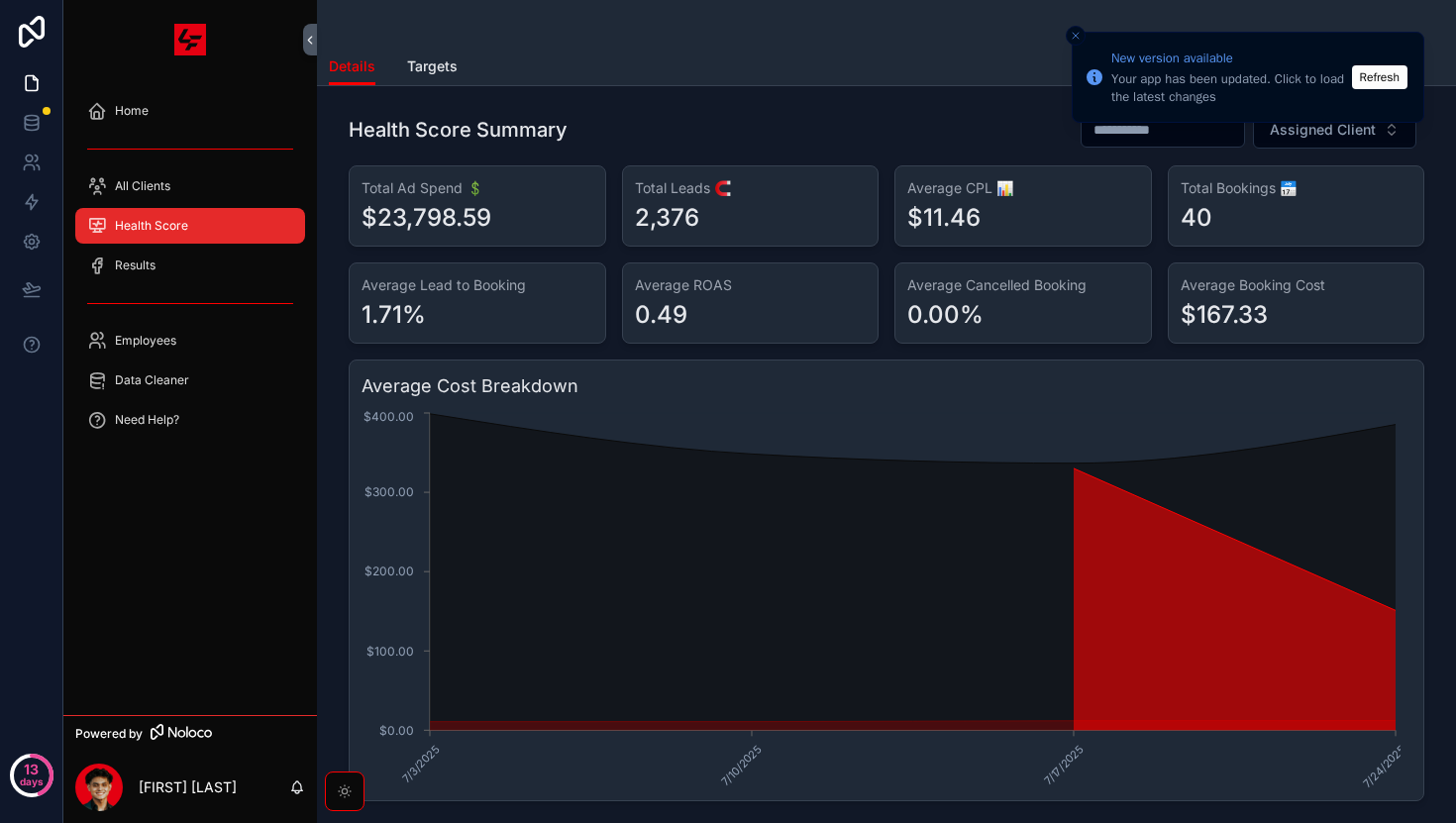 click on "Your app has been updated. Click to load the latest changes" at bounding box center [1228, 88] 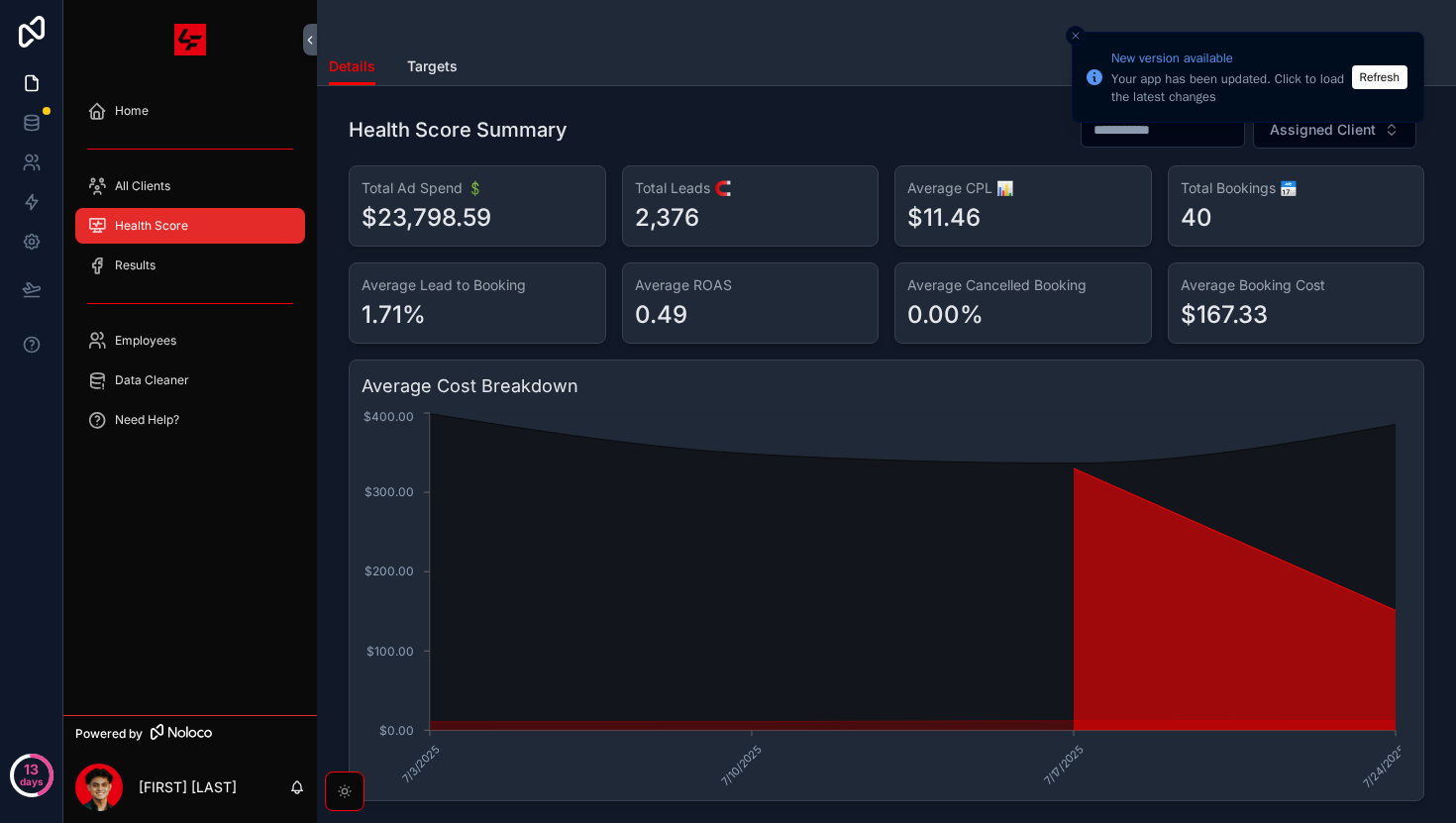 click on "Refresh" at bounding box center [1380, 77] 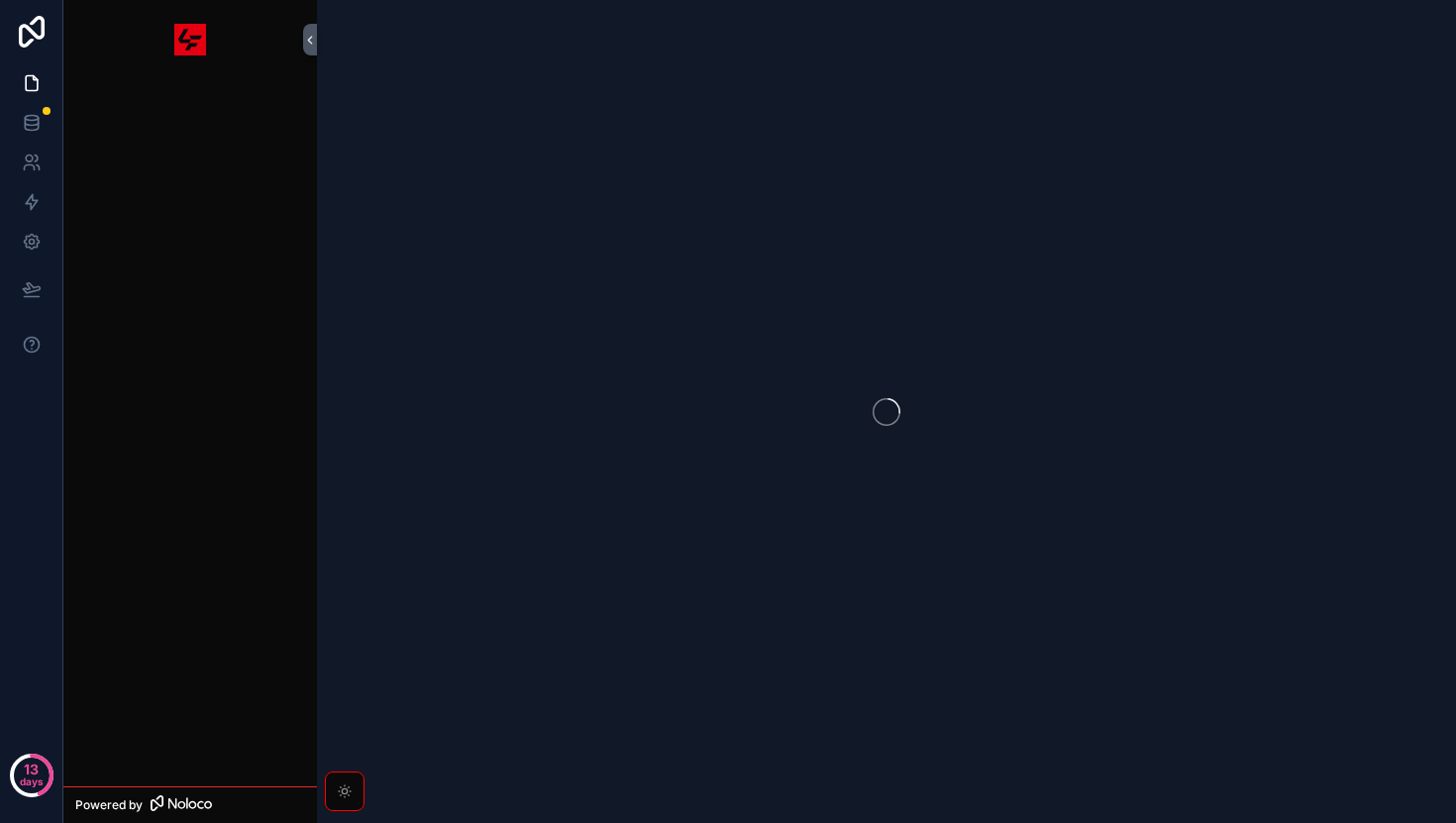 scroll, scrollTop: 0, scrollLeft: 0, axis: both 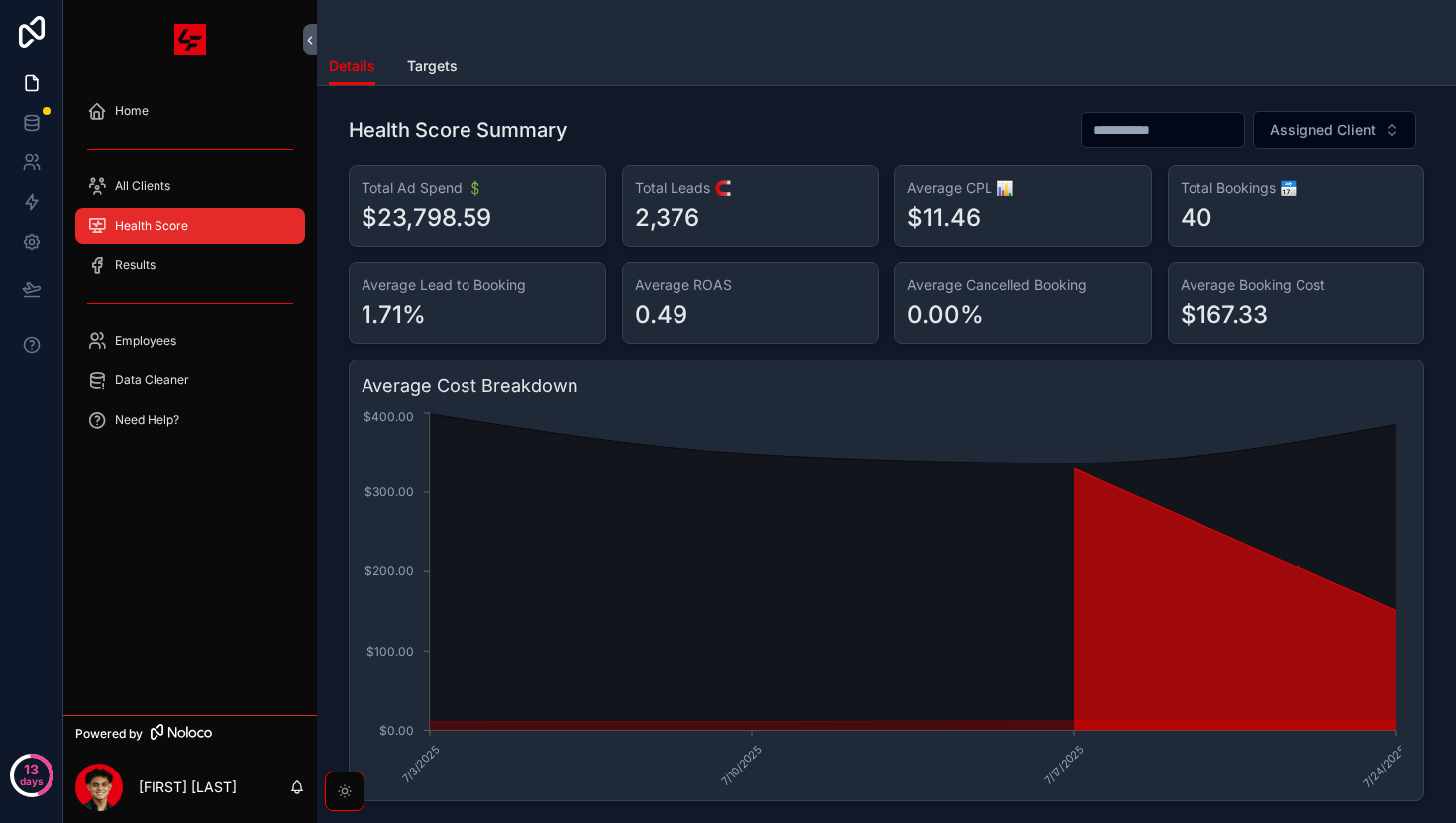 click on "Average Cost Breakdown 7/3/2025 7/10/2025 7/17/2025 7/24/2025 $0.00 $100.00 $200.00 $300.00 $400.00" at bounding box center (886, 580) 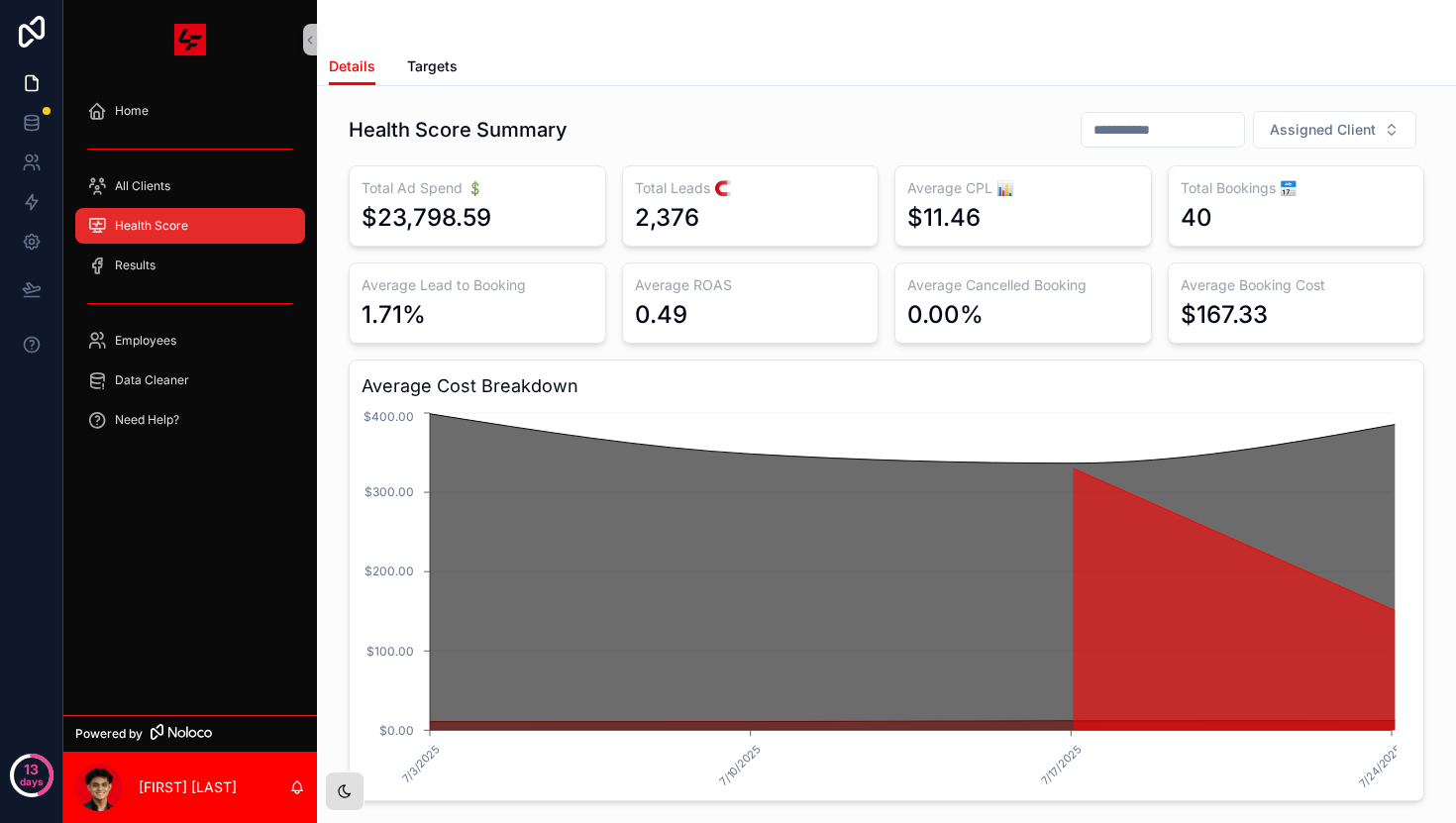 click 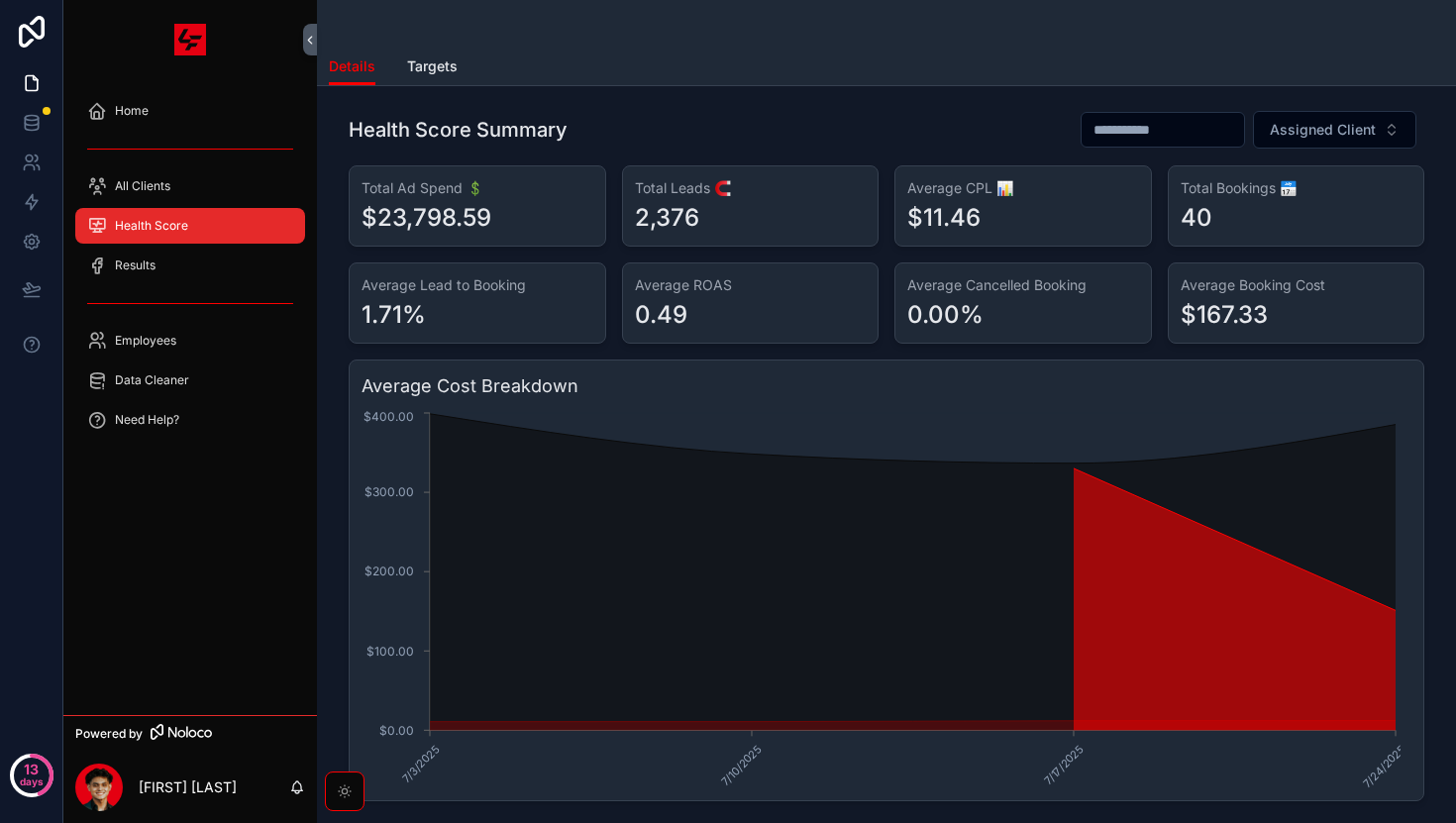 click on "Total Ad Spend 💲 $23,798.59" at bounding box center (477, 206) 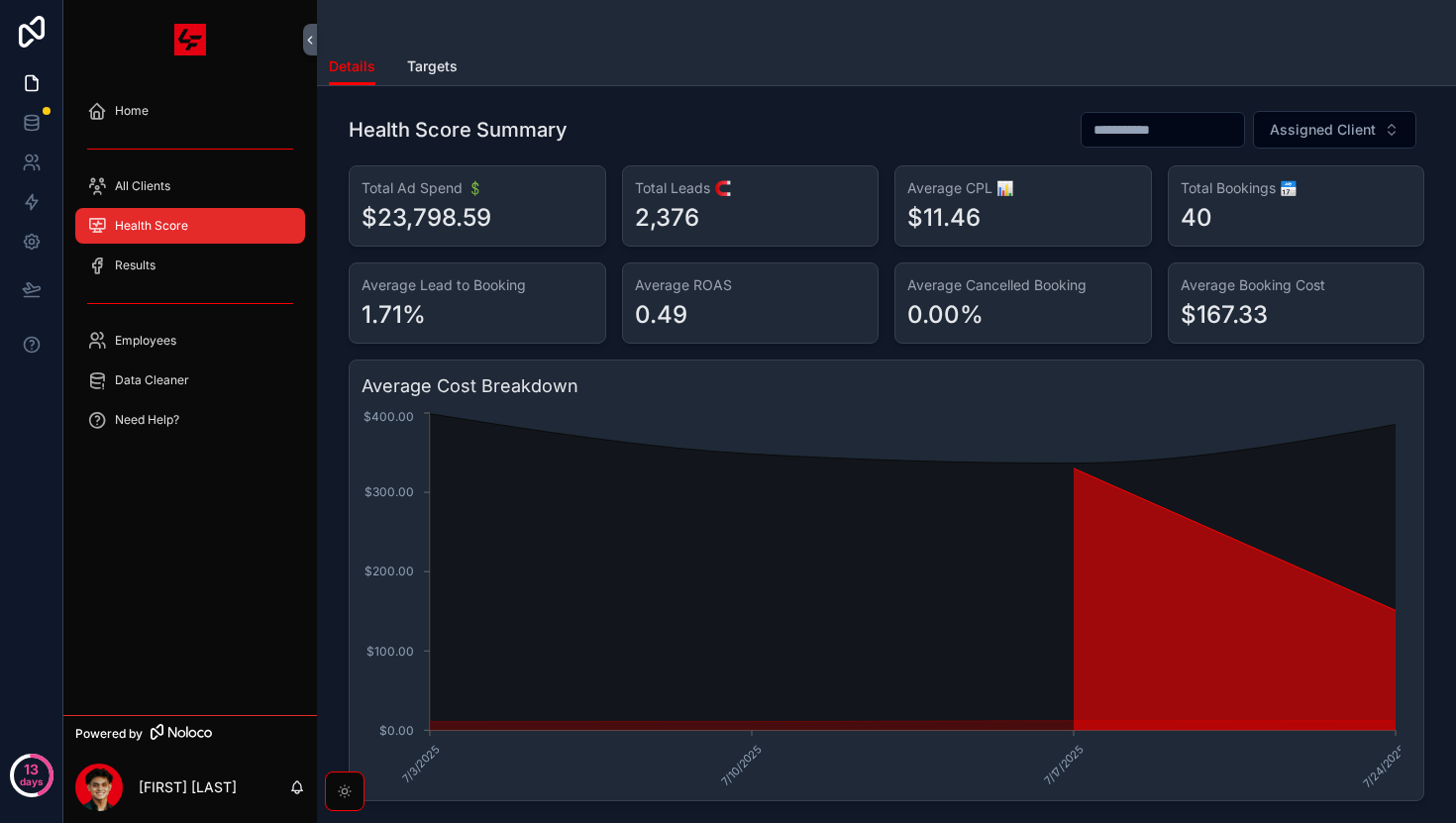 drag, startPoint x: 703, startPoint y: 200, endPoint x: 659, endPoint y: 171, distance: 52.697249 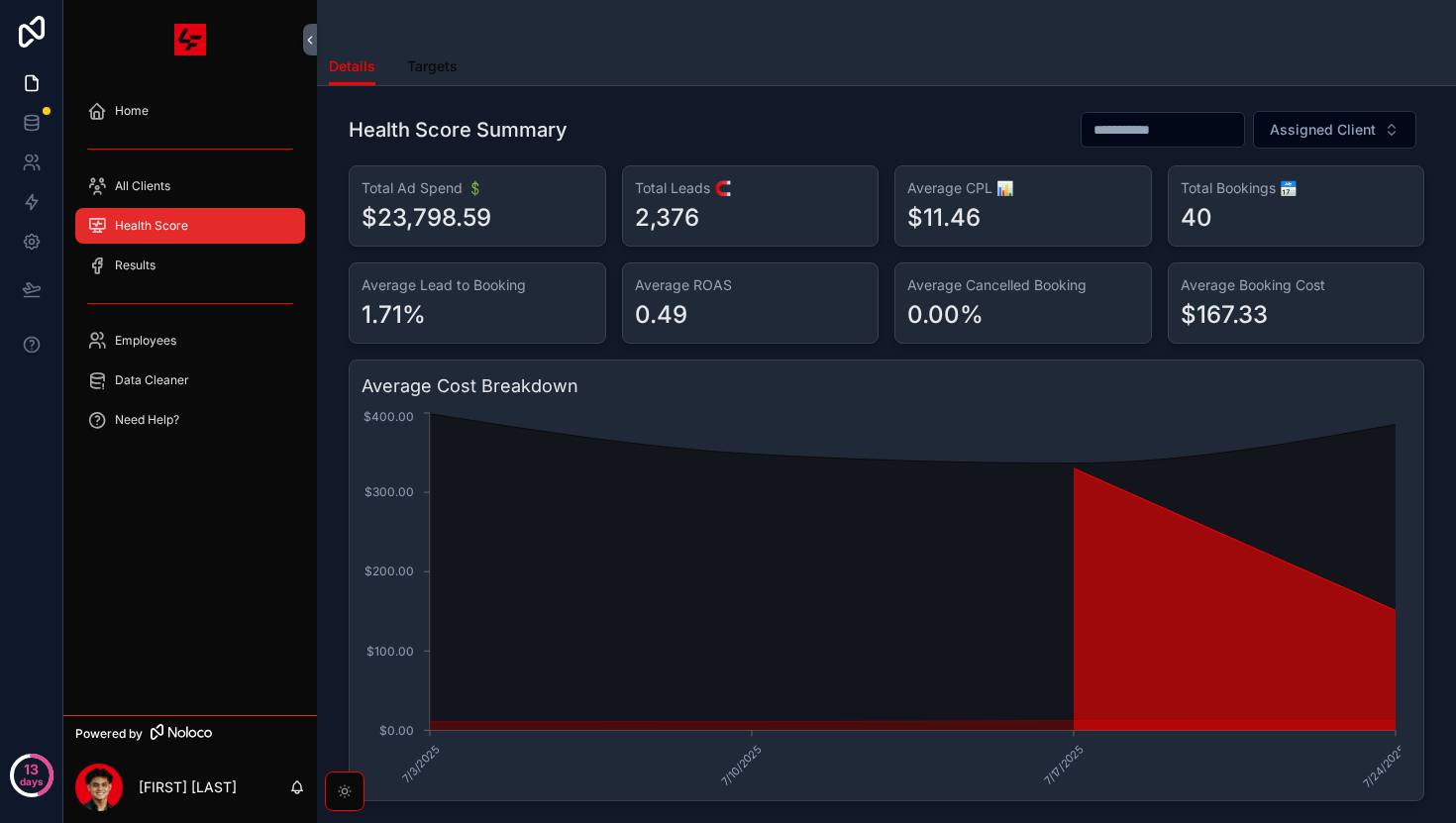 click on "Targets" at bounding box center [432, 66] 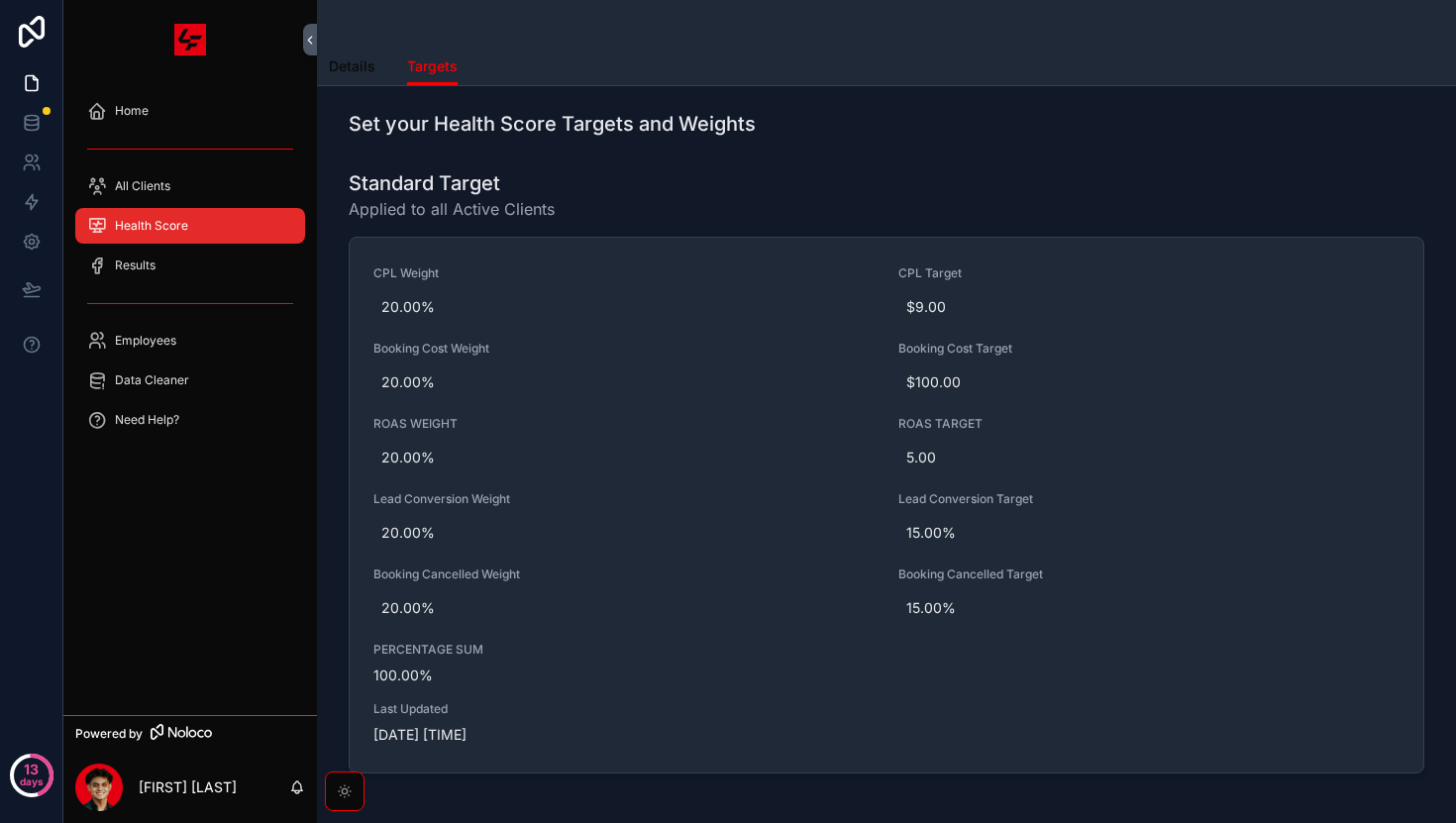 click on "Details" at bounding box center [352, 66] 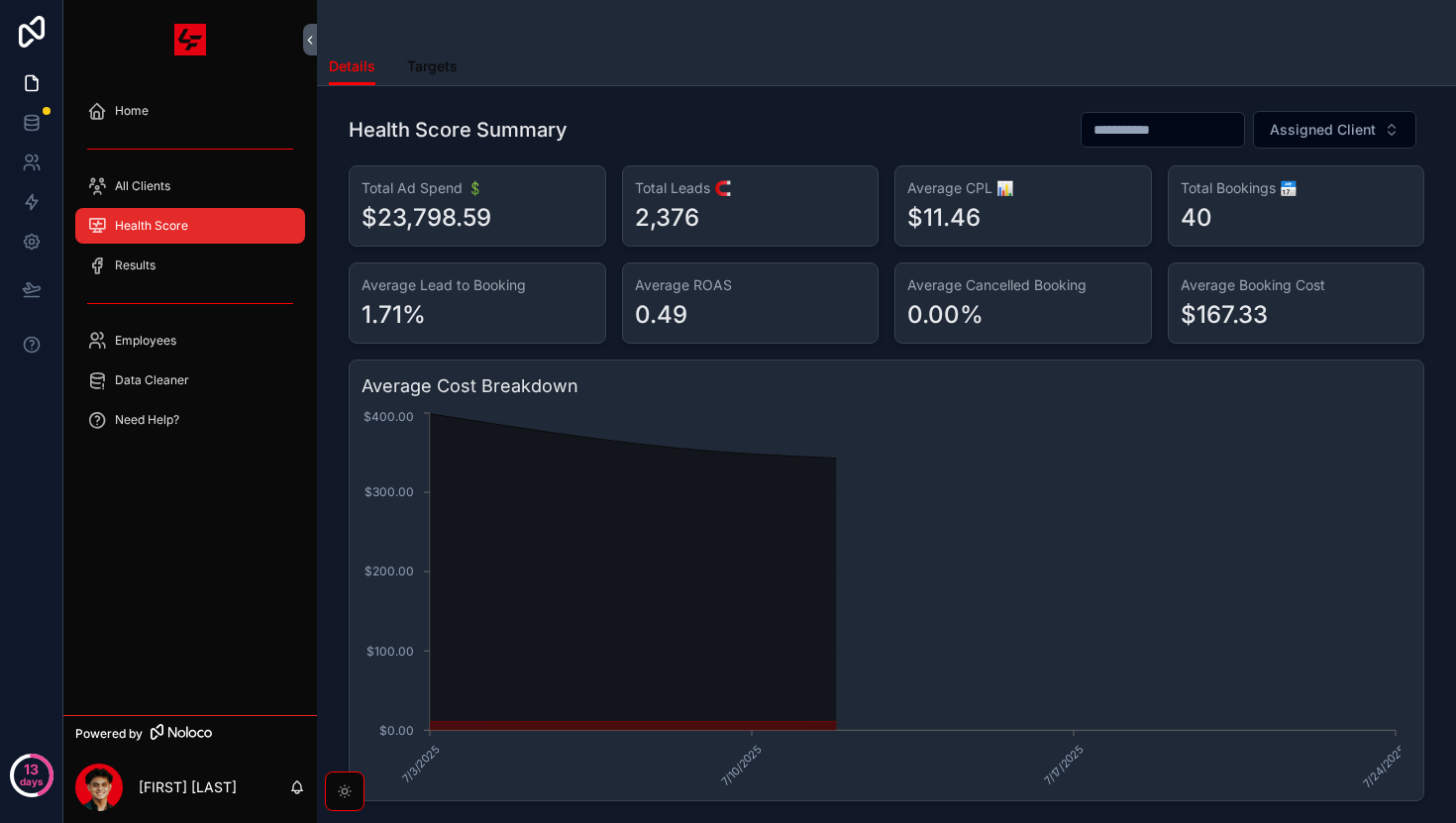 click on "Targets" at bounding box center [432, 66] 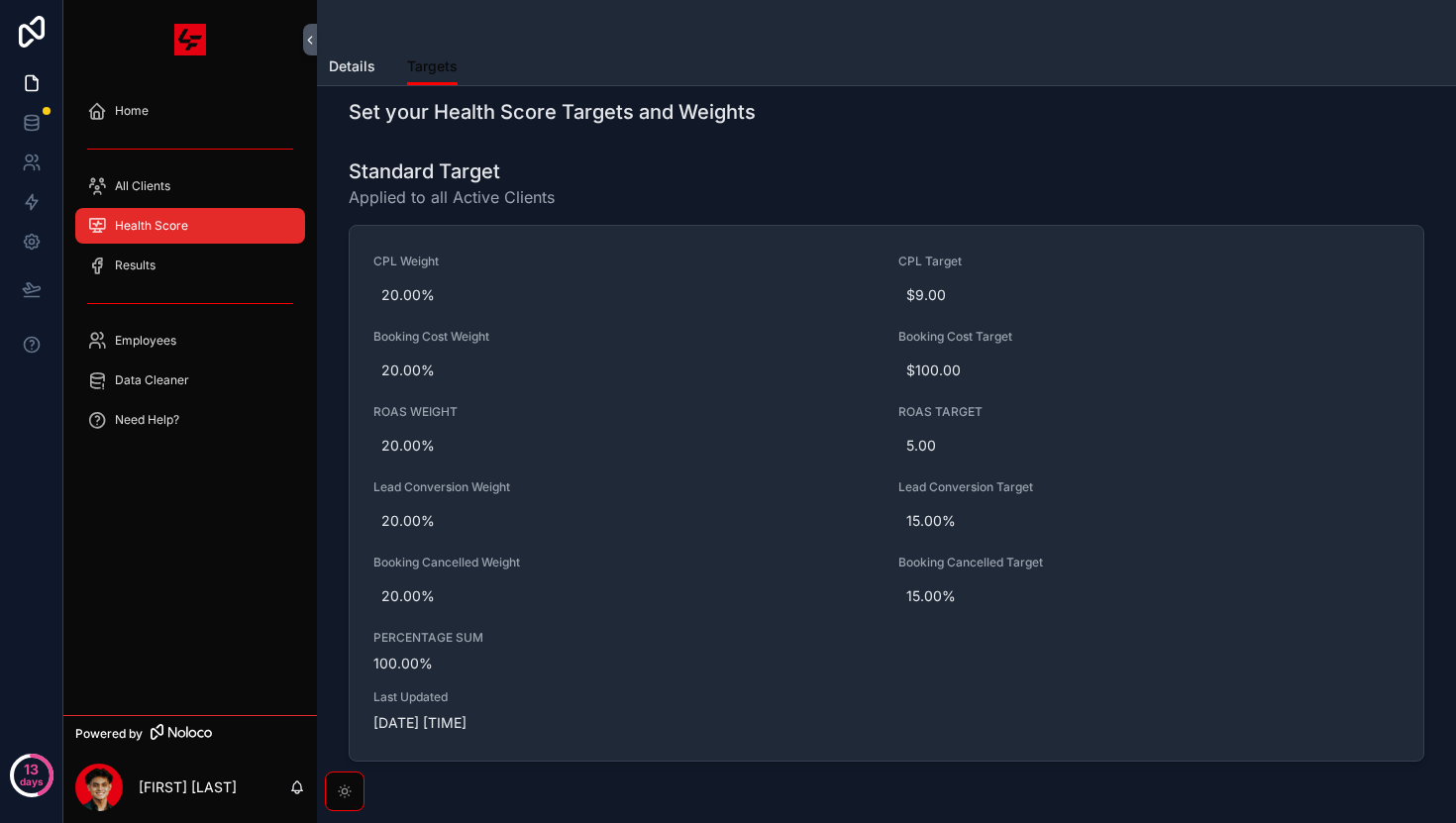 scroll, scrollTop: 0, scrollLeft: 0, axis: both 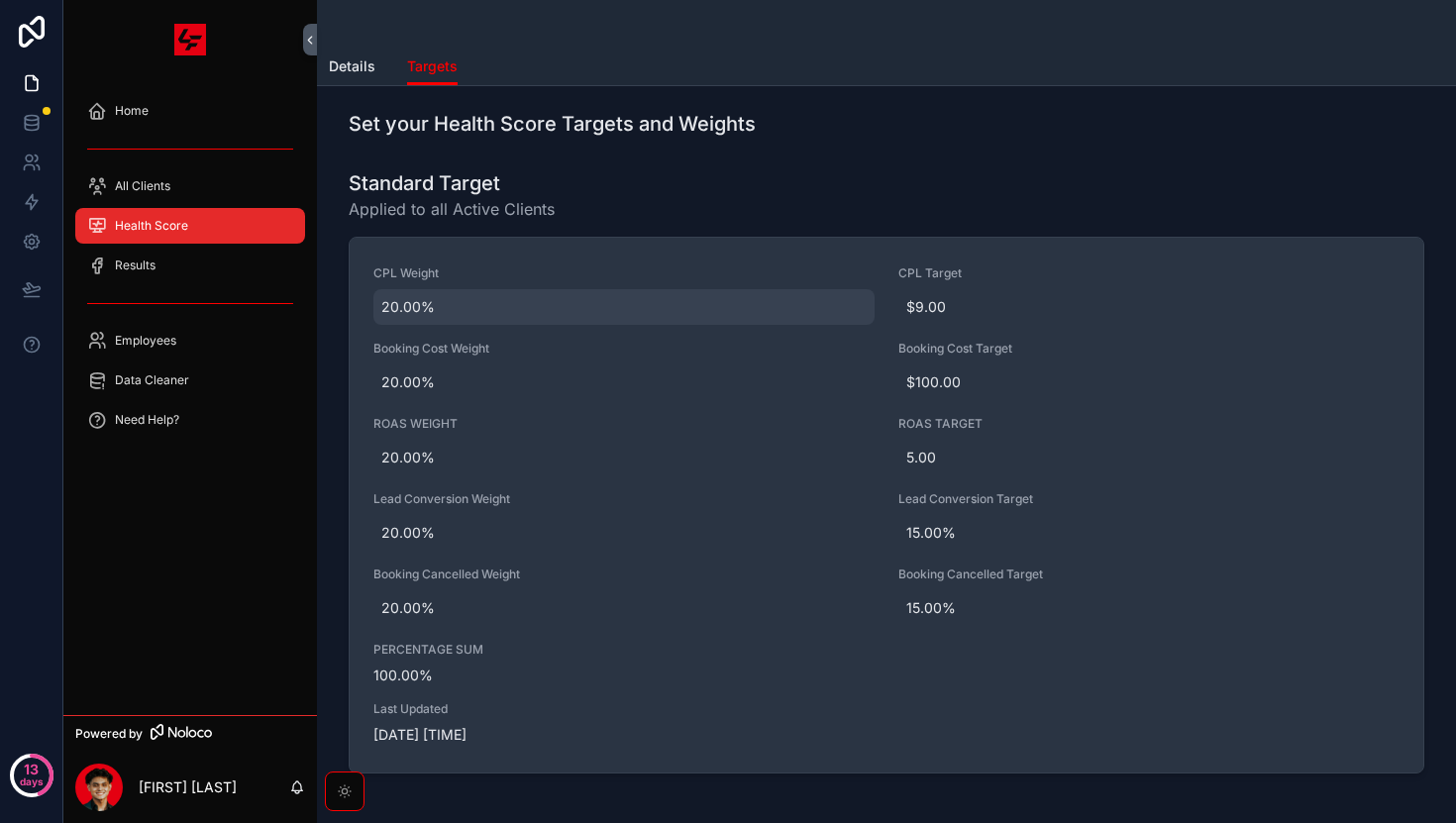 click on "20.00%" at bounding box center [624, 307] 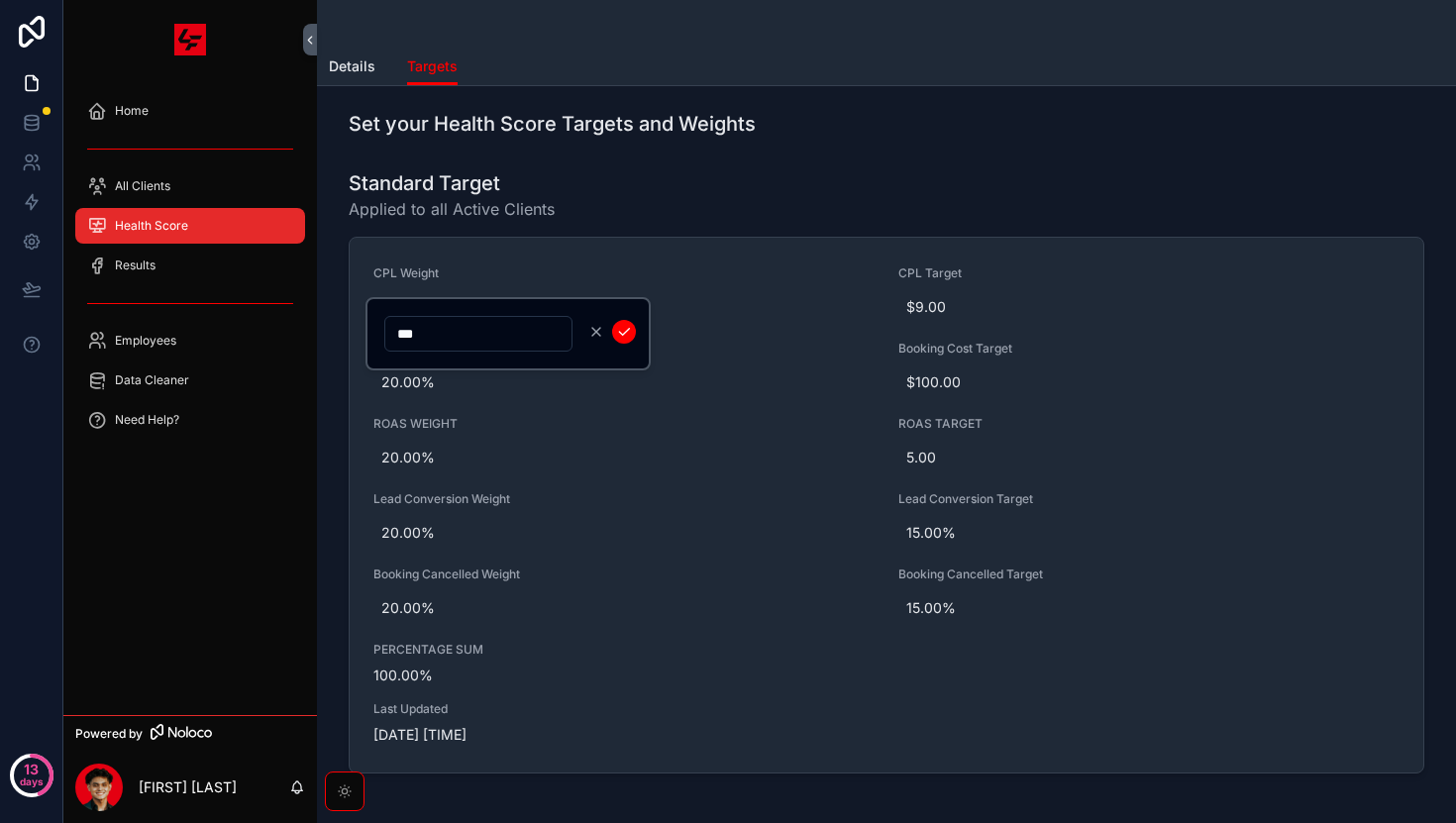 click on "Standard Target Applied to all Active Clients" at bounding box center (886, 199) 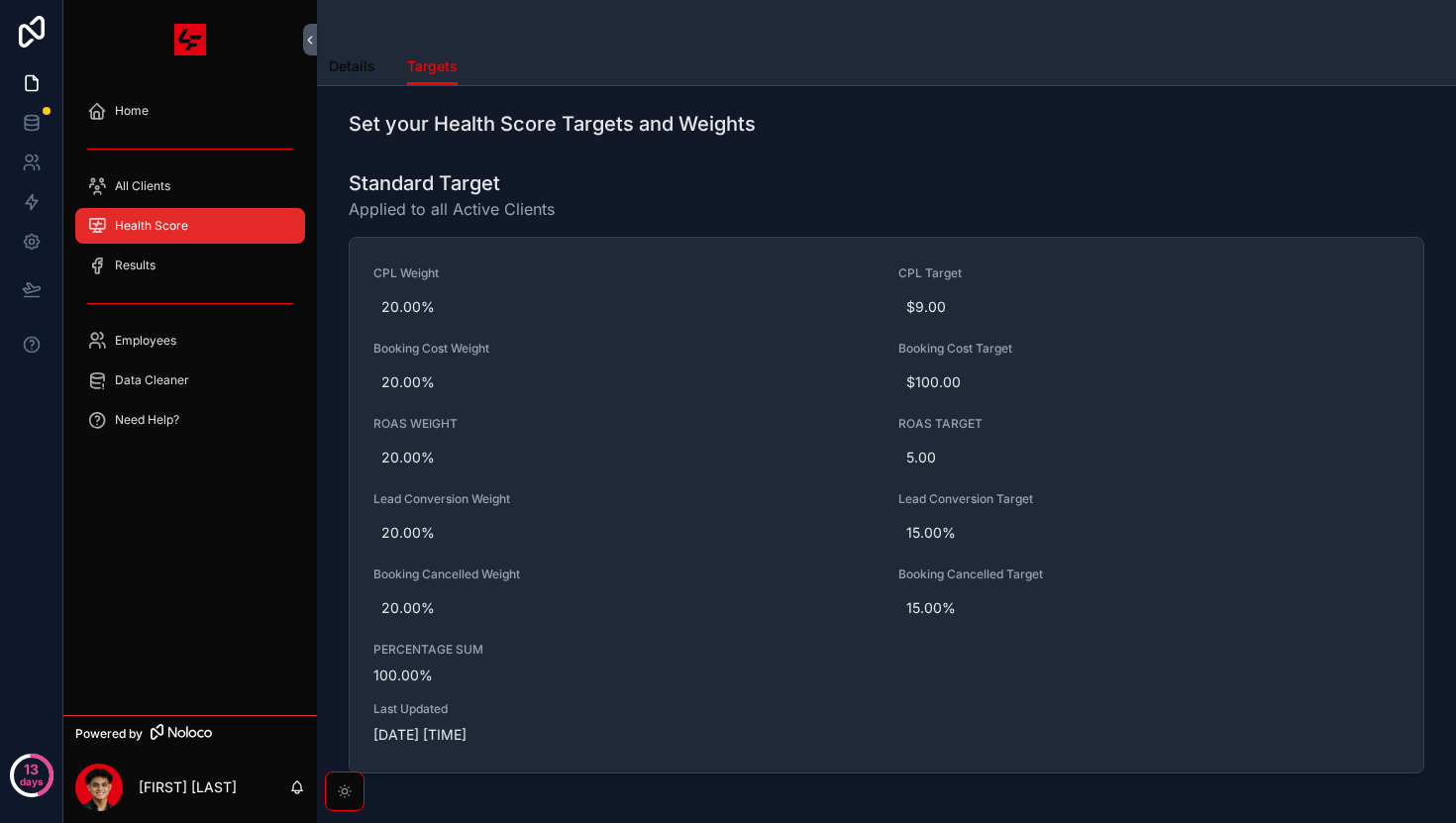 click on "Details" at bounding box center [352, 68] 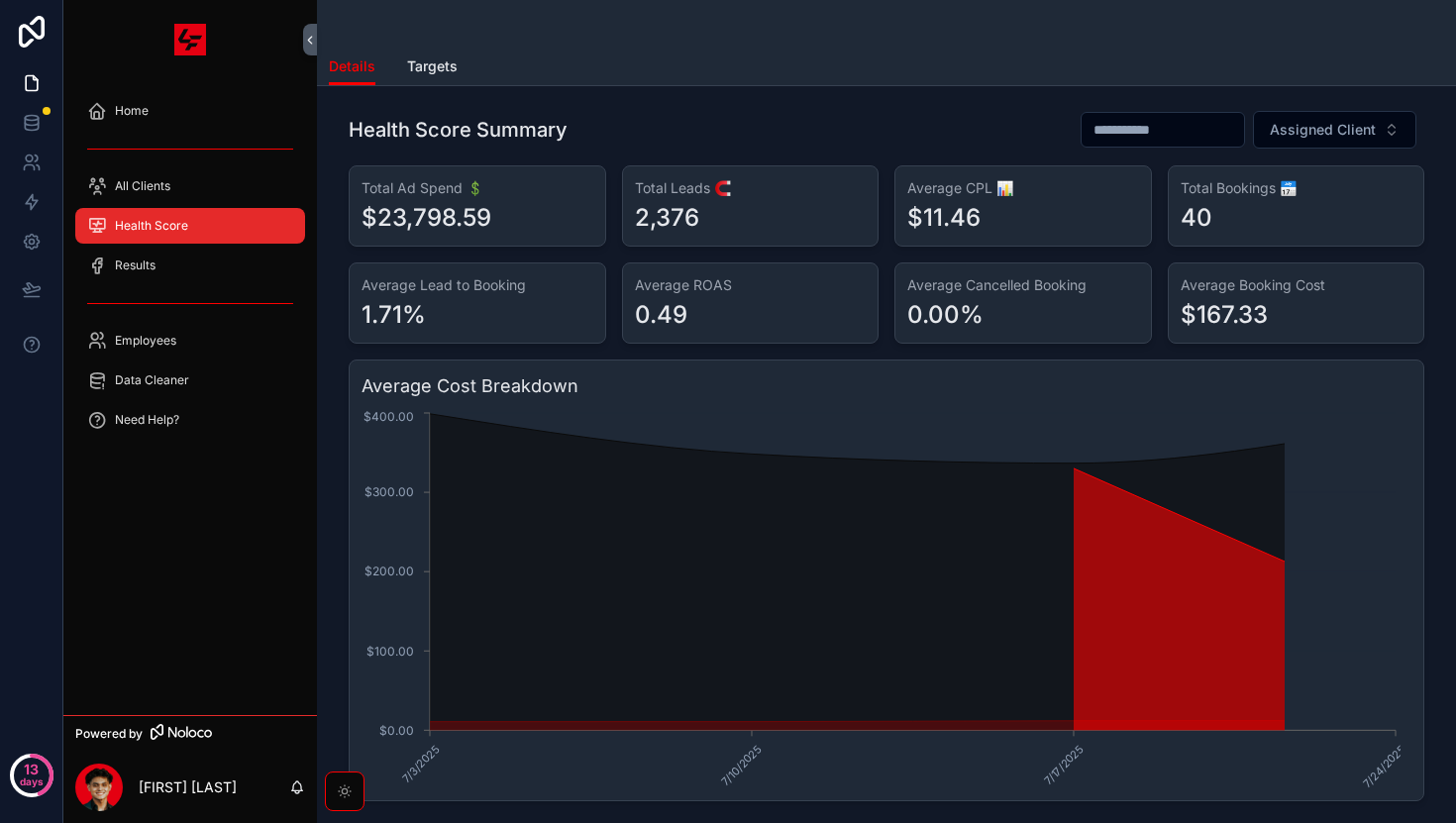 click on "2,376" at bounding box center [667, 218] 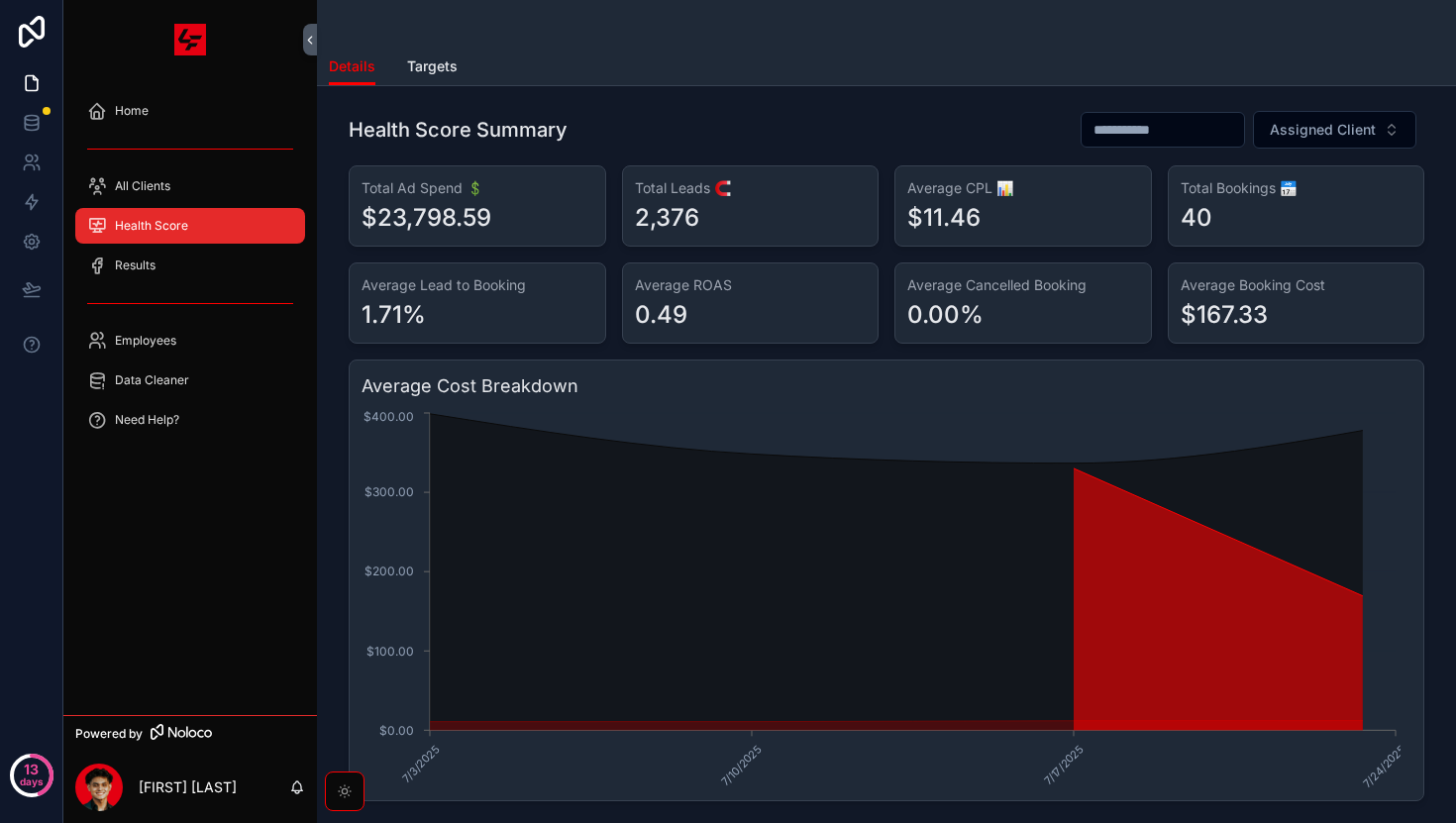 click on "2,376" at bounding box center [667, 218] 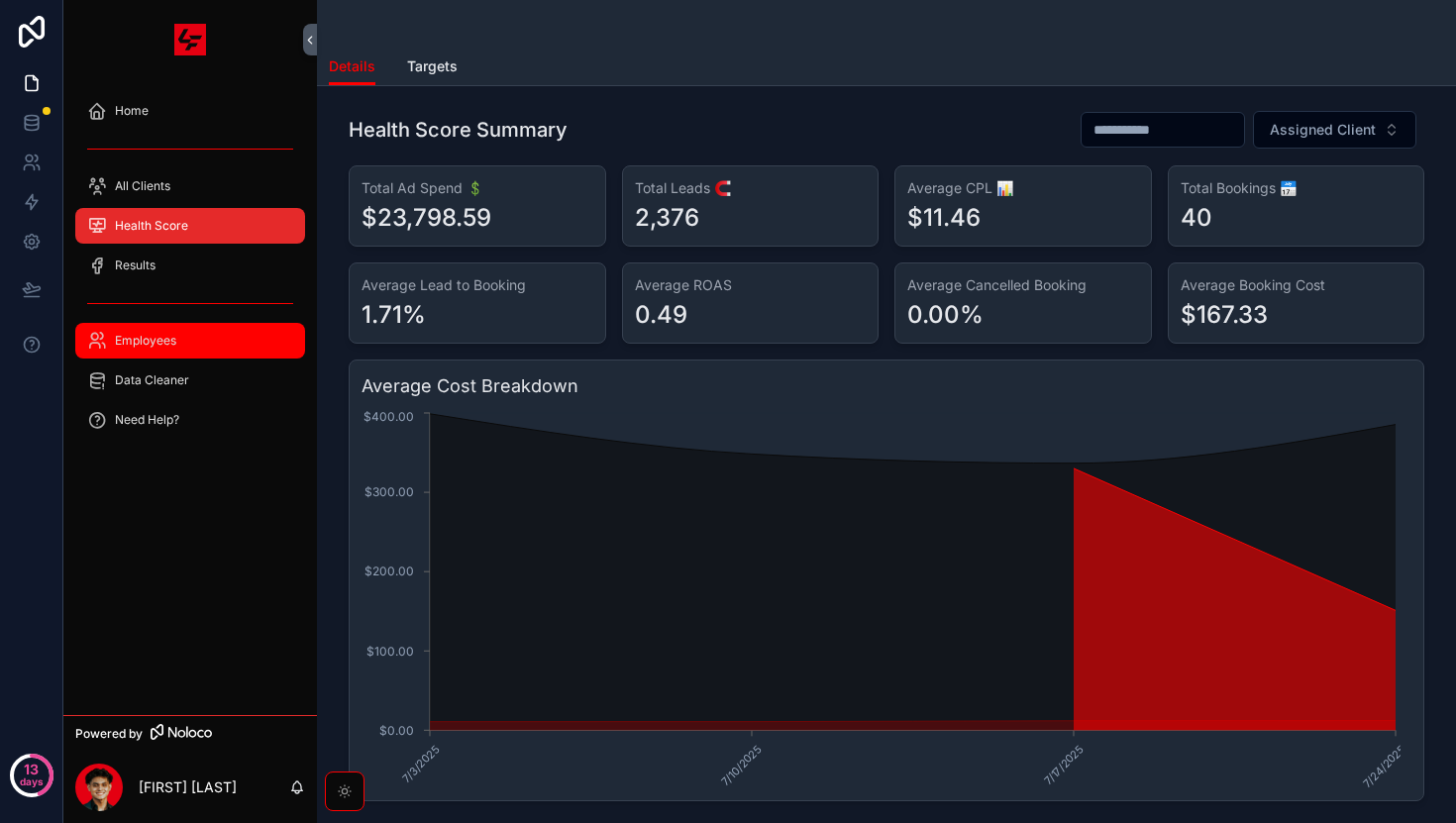 click on "Employees" at bounding box center [146, 341] 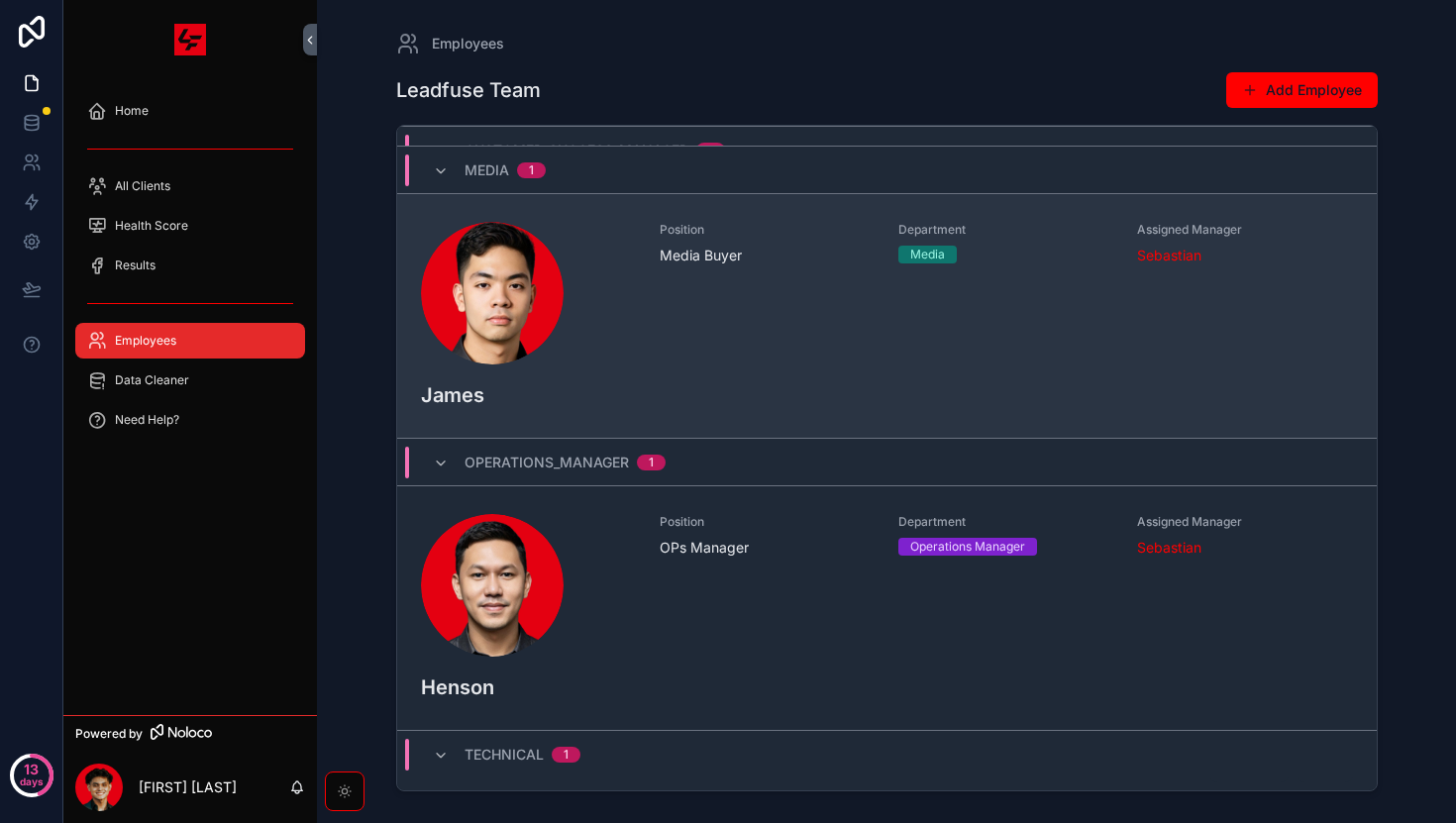 scroll, scrollTop: 566, scrollLeft: 0, axis: vertical 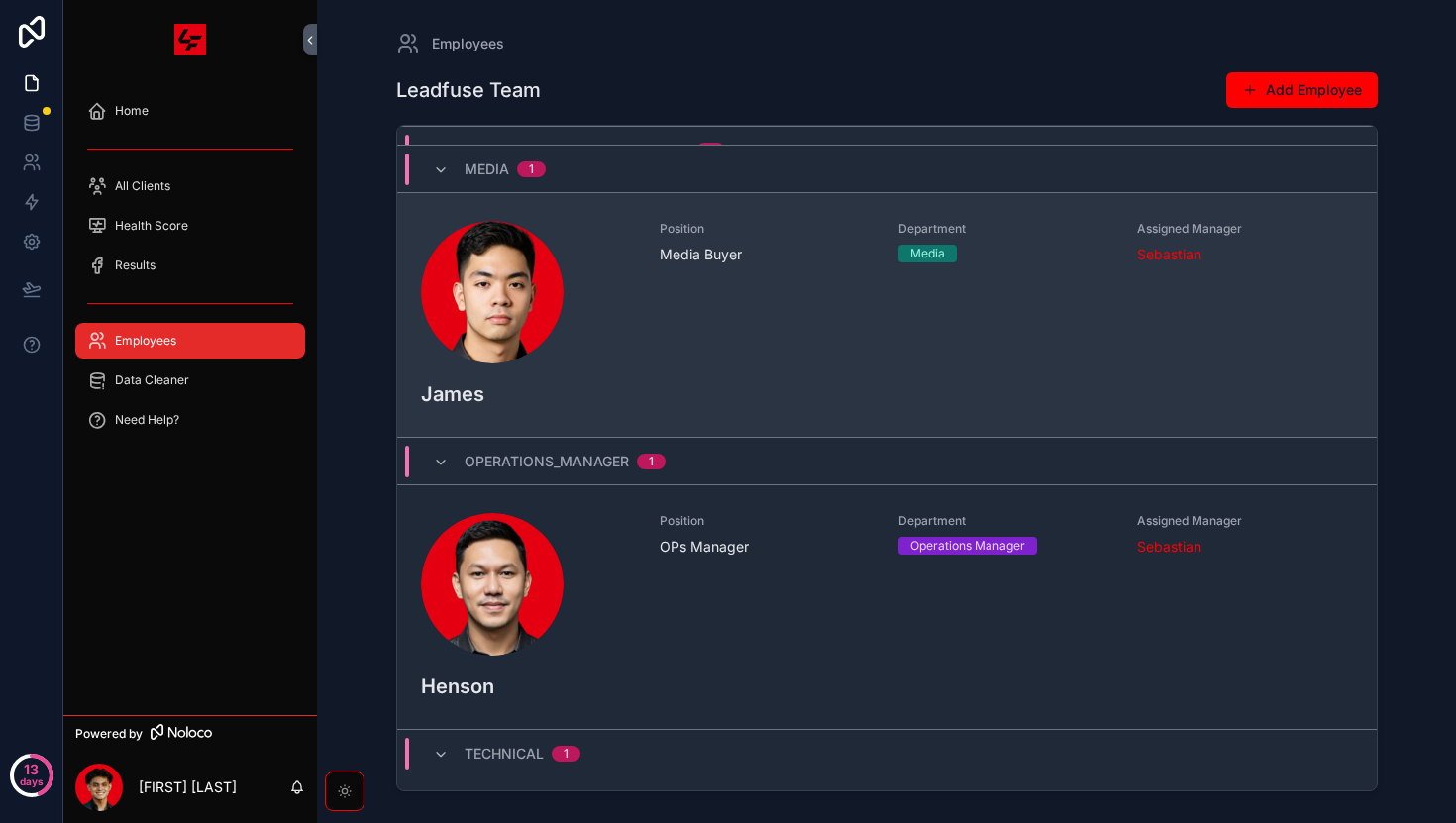 click on "Position Media Buyer" at bounding box center (767, 292) 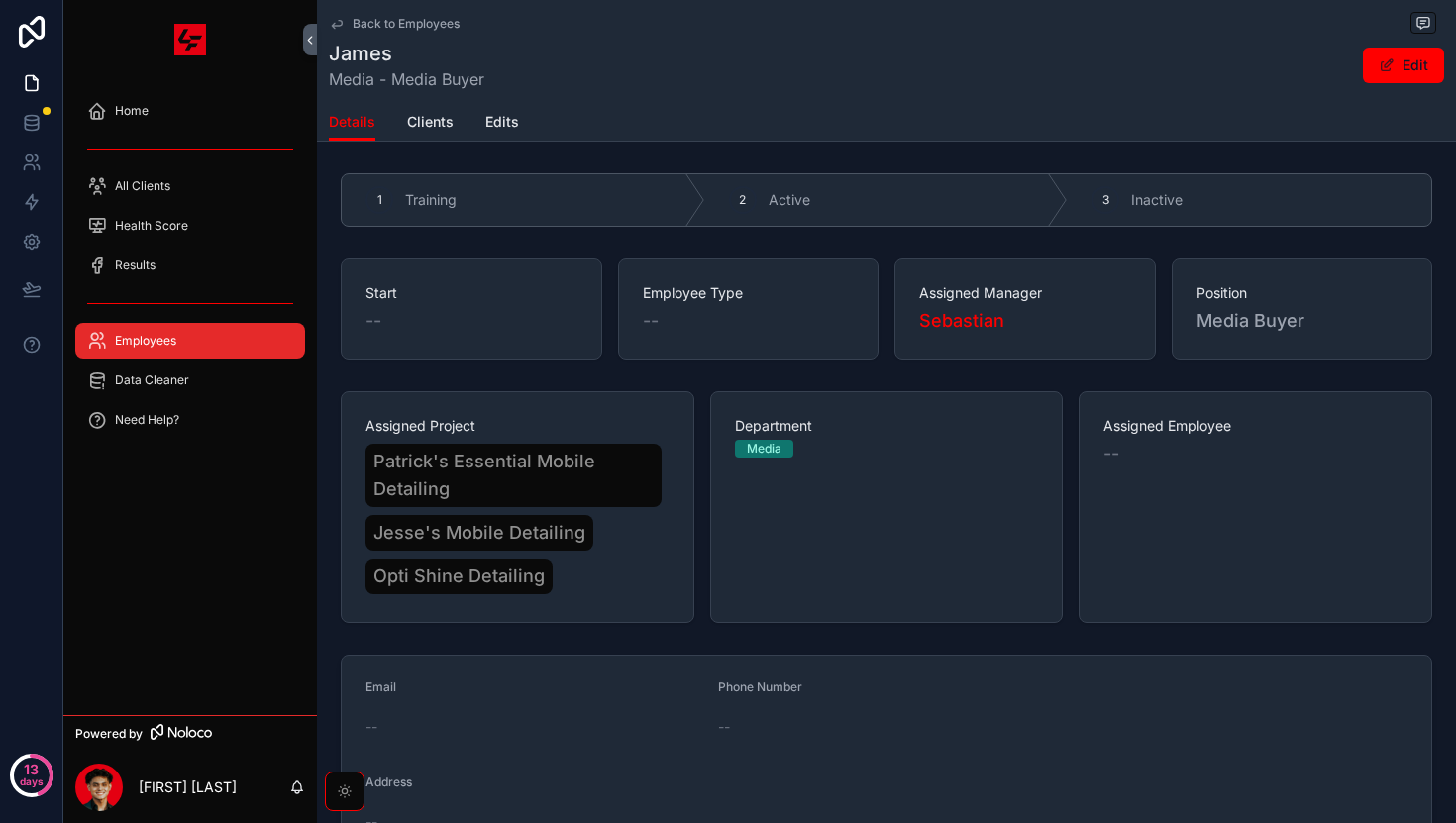 click on "Details Clients Edits" at bounding box center [886, 122] 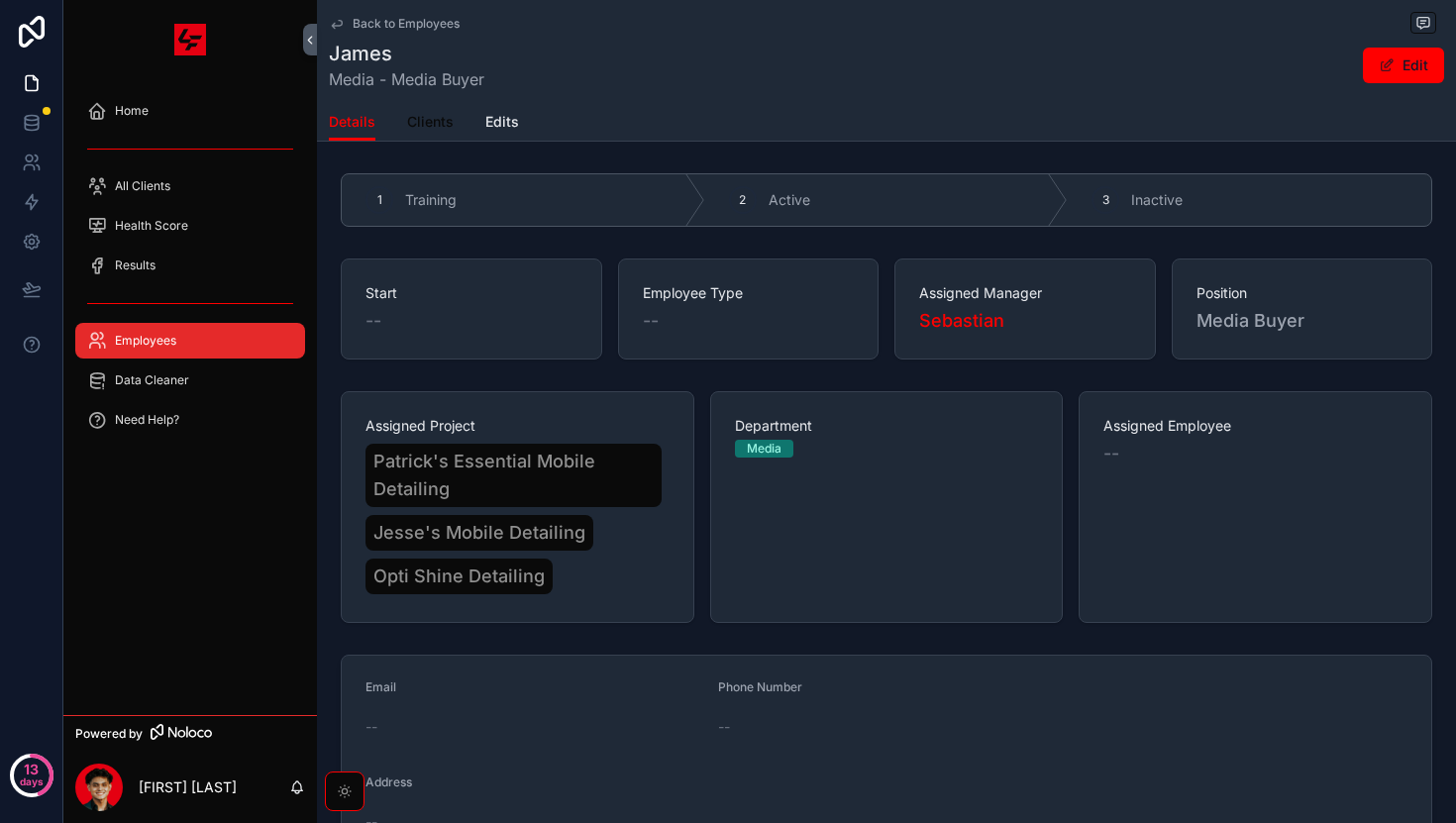 click on "Clients" at bounding box center [430, 122] 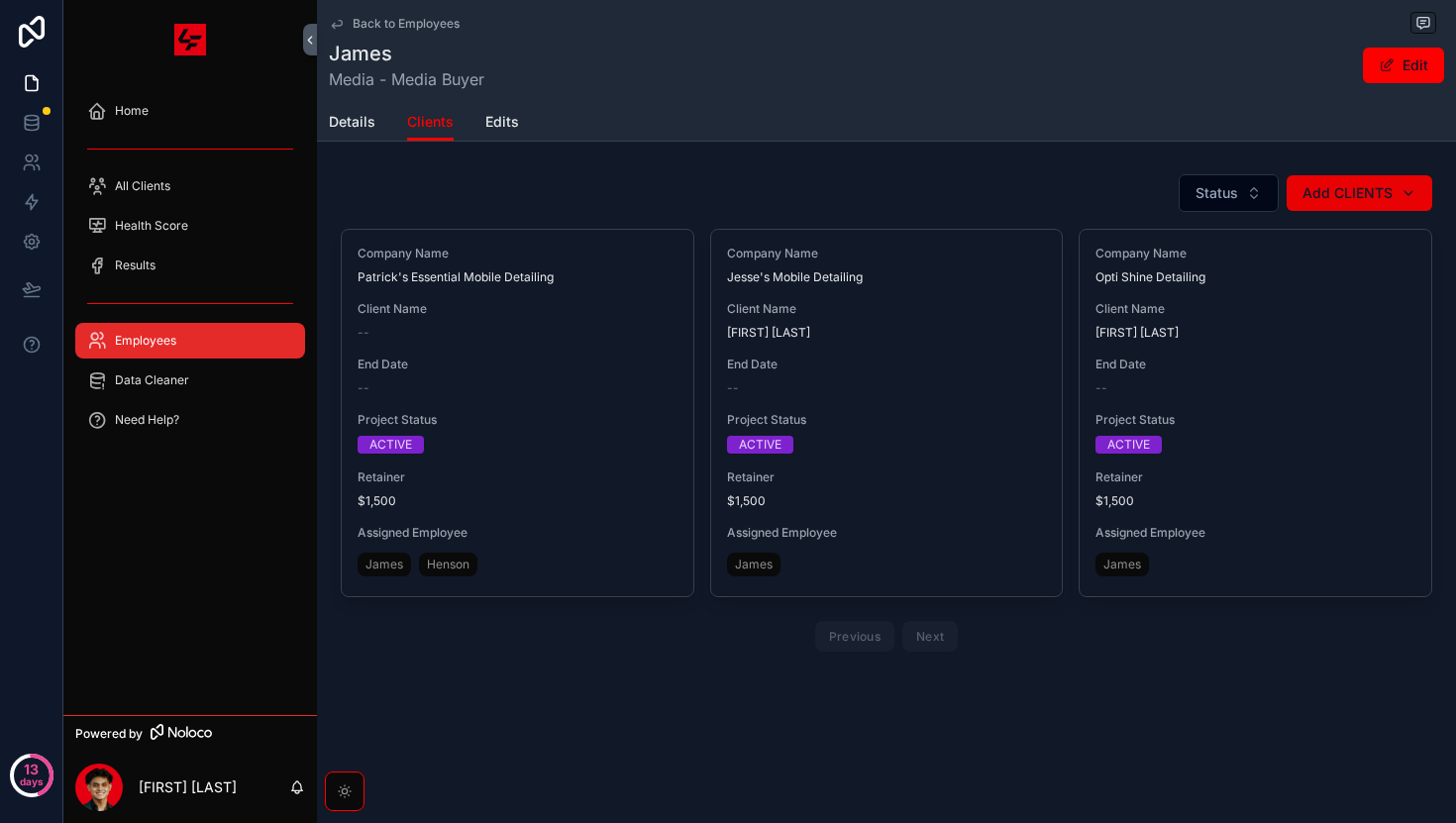 click on "Add CLIENTS" at bounding box center [1359, 193] 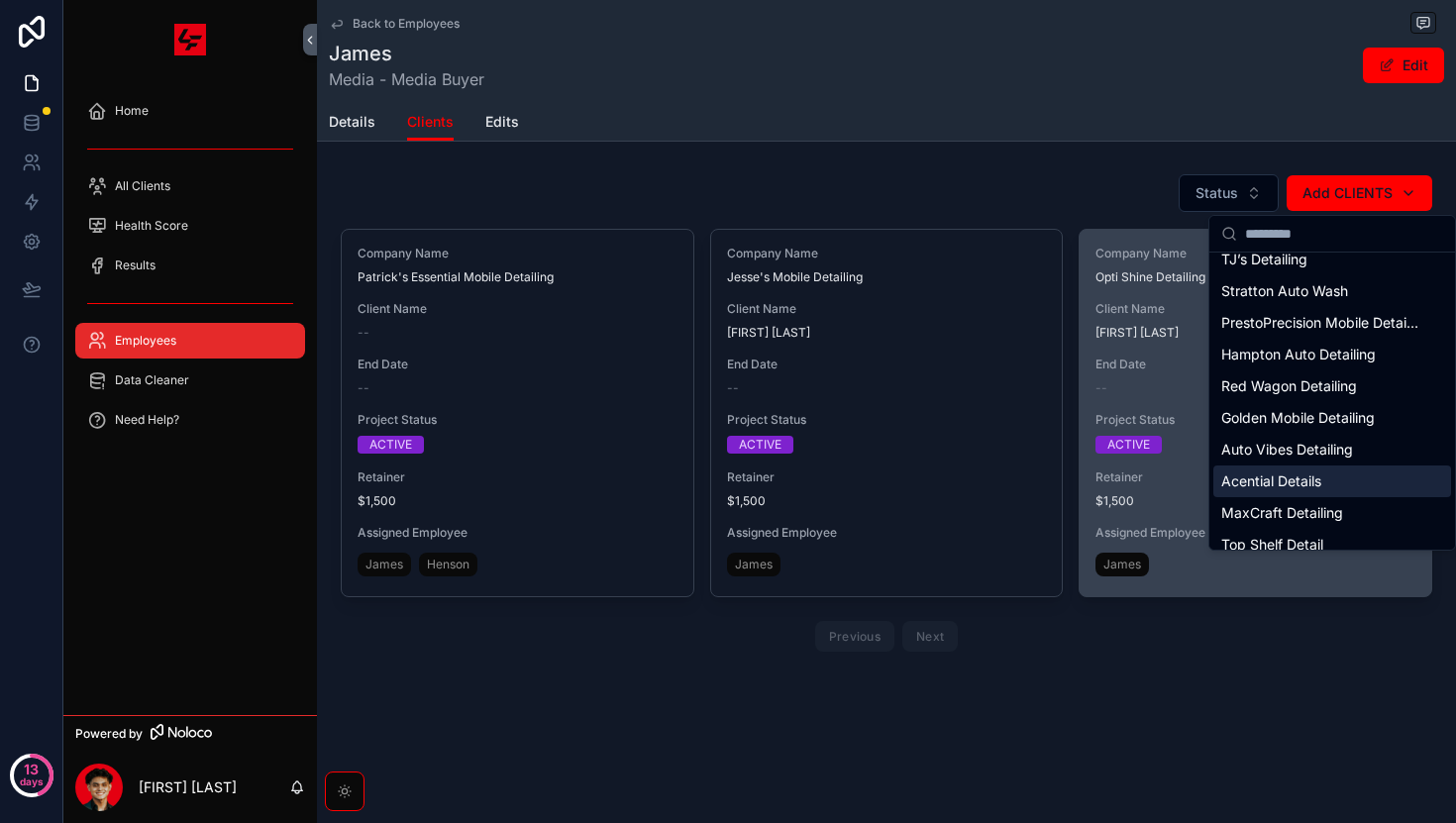 scroll, scrollTop: 1406, scrollLeft: 0, axis: vertical 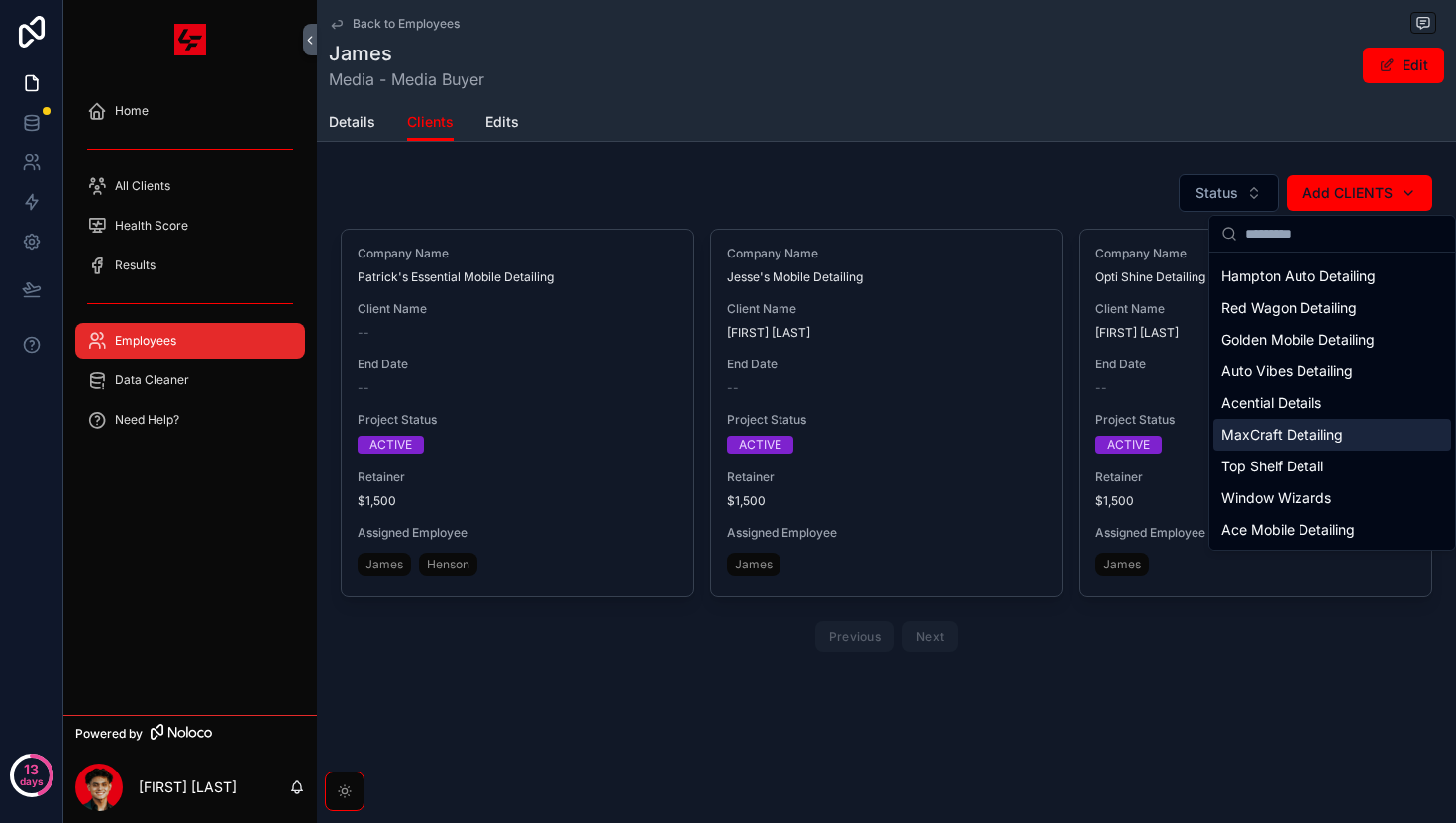 click on "Status Add CLIENTS" at bounding box center (886, 193) 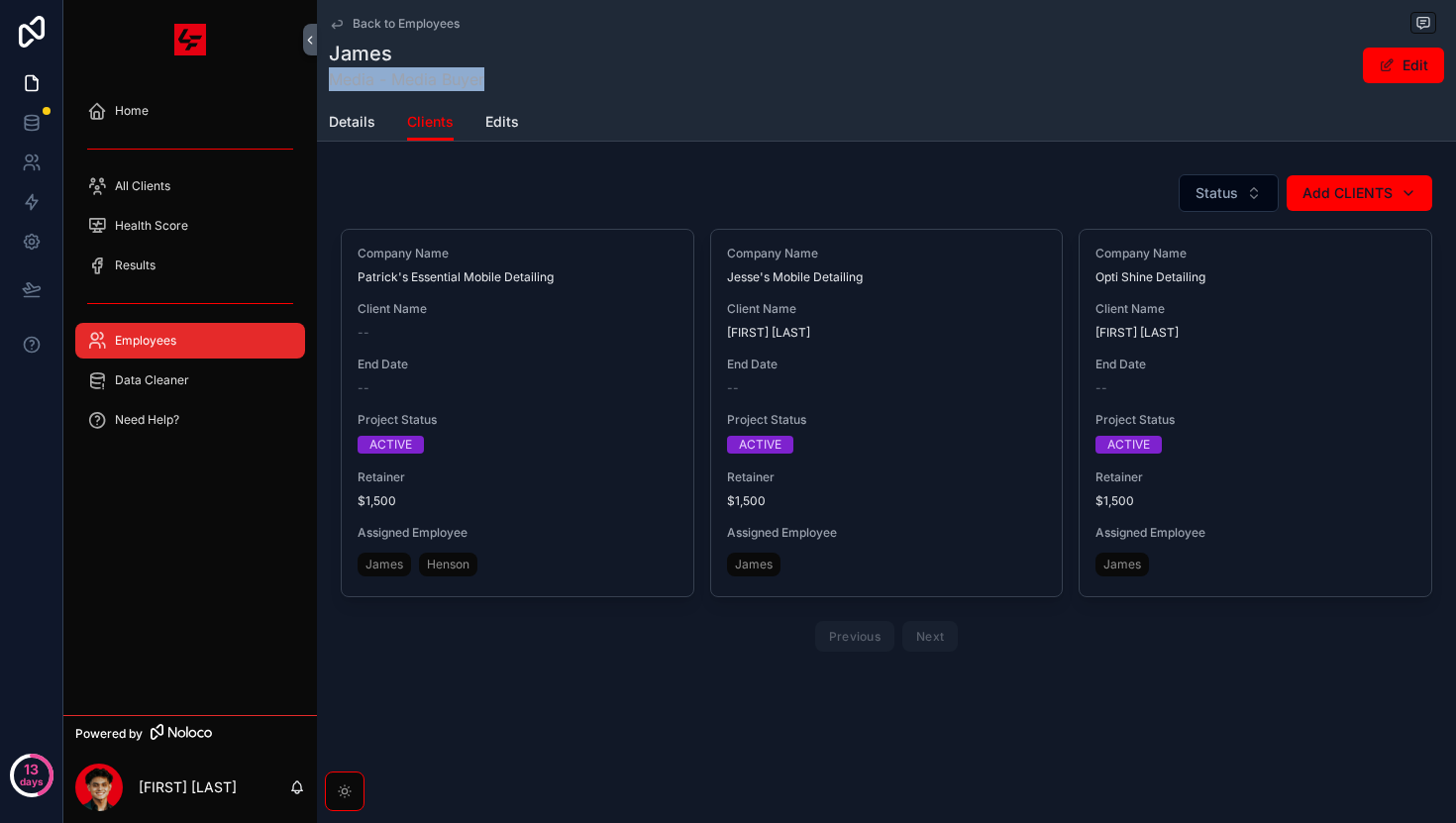 drag, startPoint x: 330, startPoint y: 81, endPoint x: 579, endPoint y: 73, distance: 249.12848 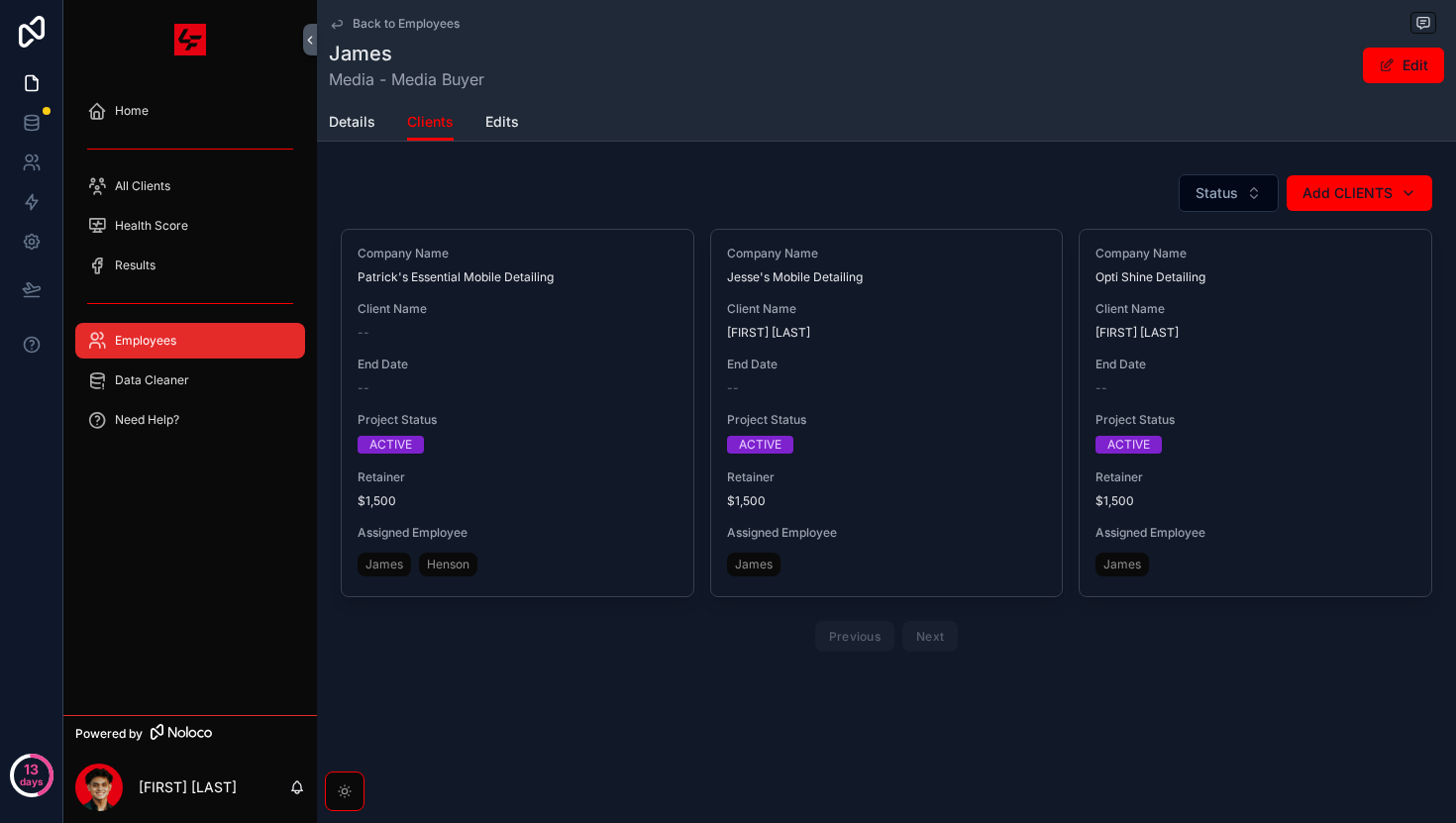 click on "Details Clients Edits" at bounding box center (886, 122) 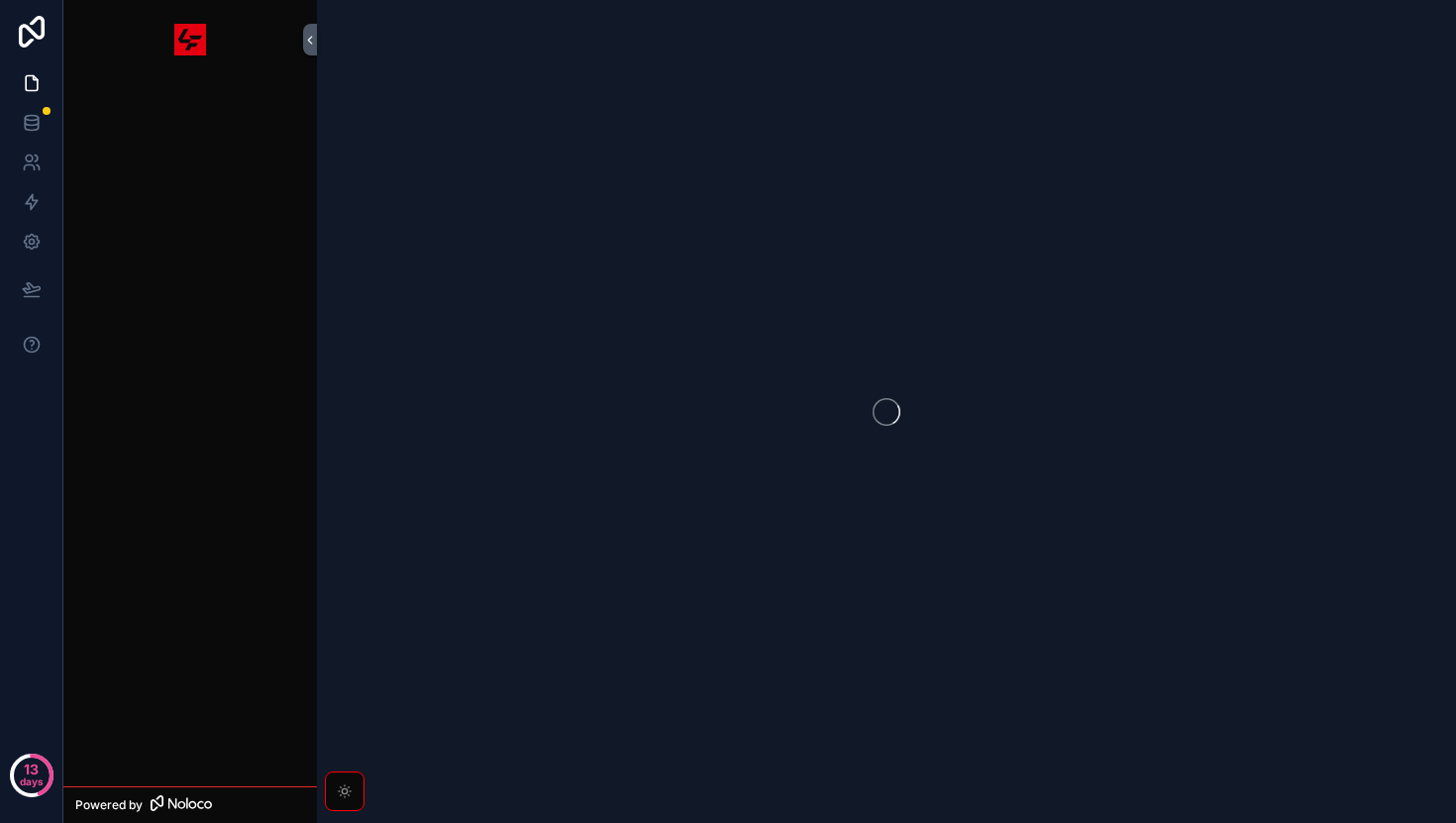 scroll, scrollTop: 0, scrollLeft: 0, axis: both 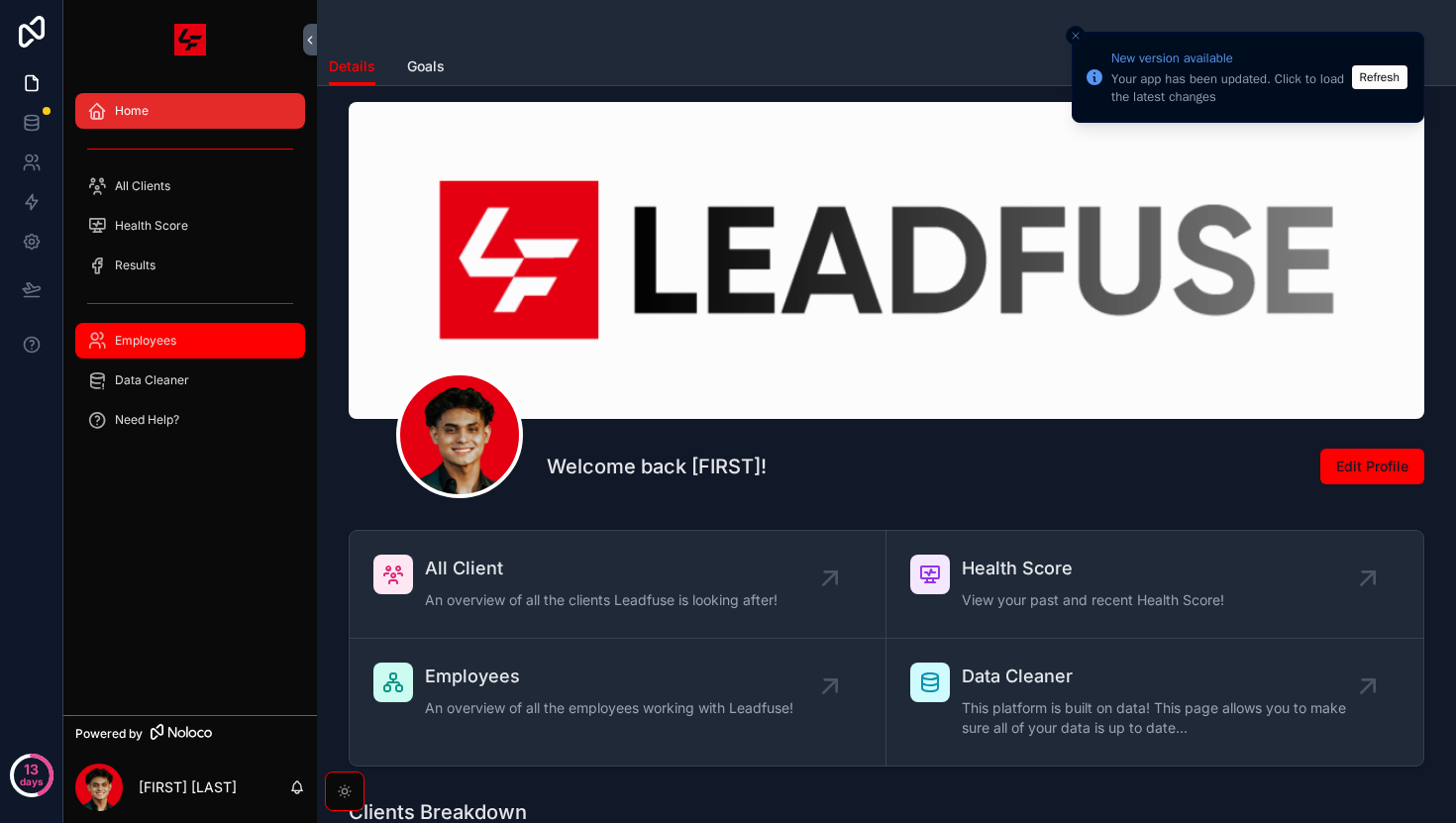 click on "Employees" at bounding box center (190, 341) 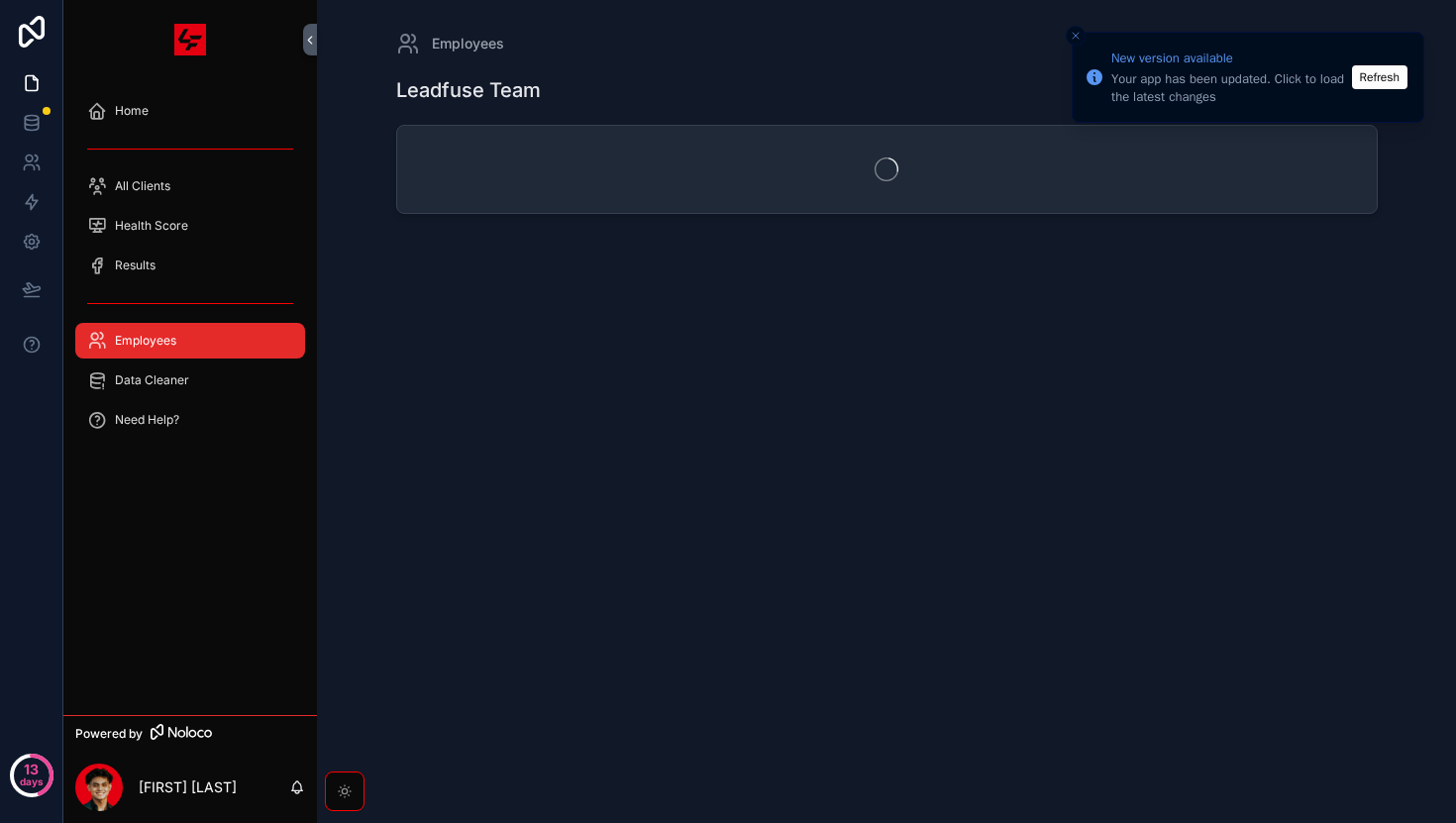 scroll, scrollTop: 0, scrollLeft: 0, axis: both 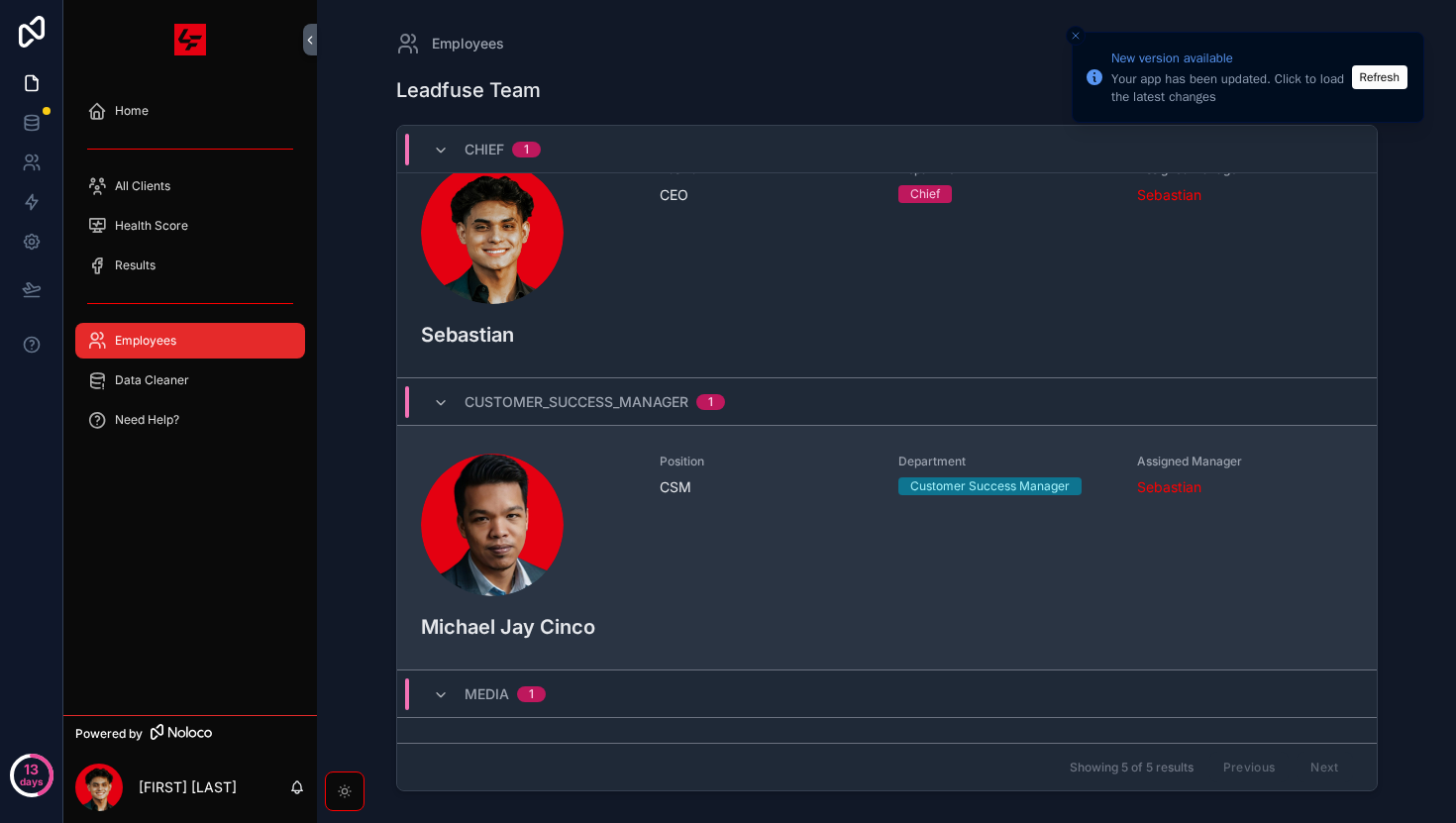 click on "CSM" at bounding box center (767, 487) 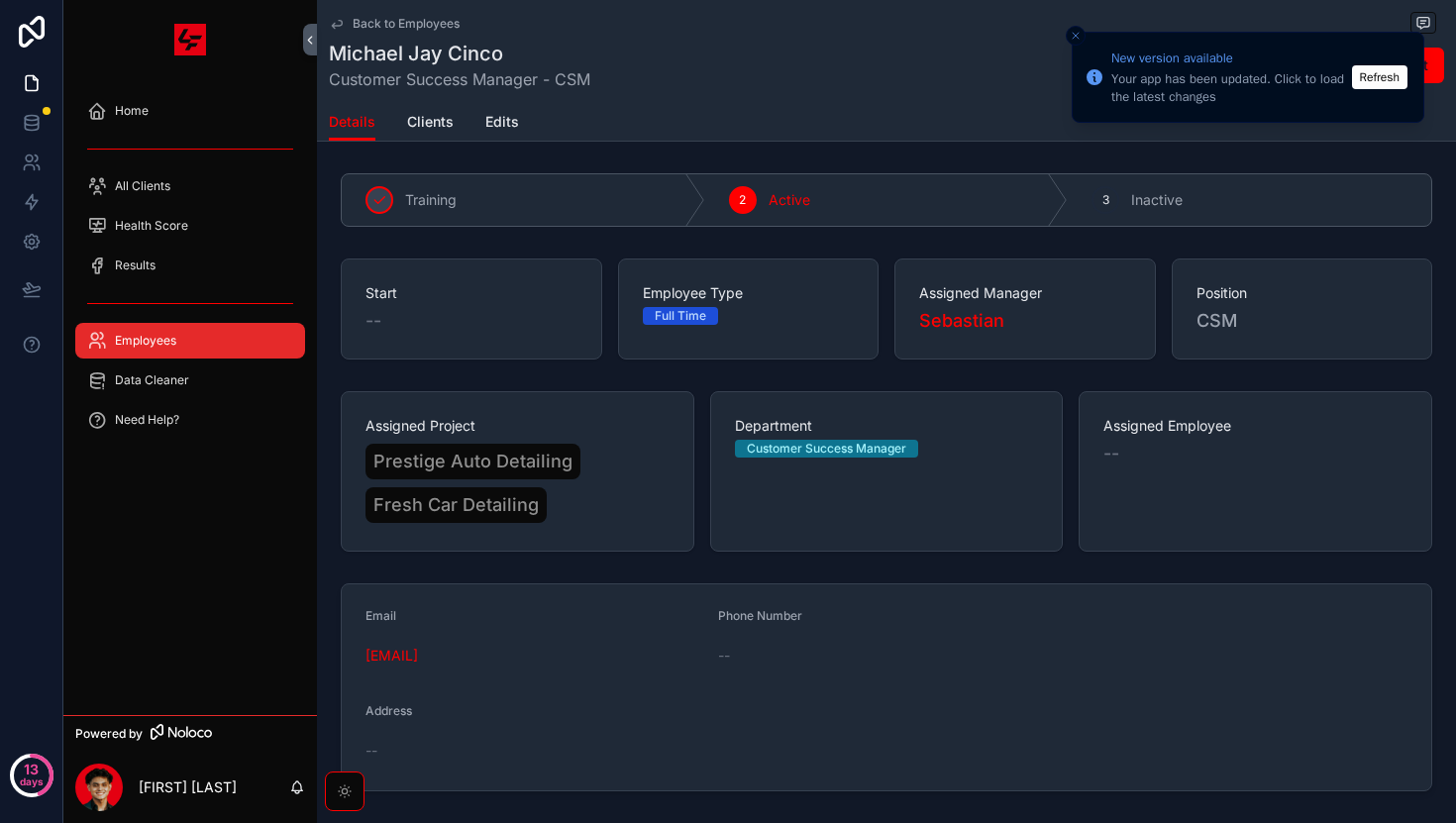 click on "CSM" at bounding box center (1302, 321) 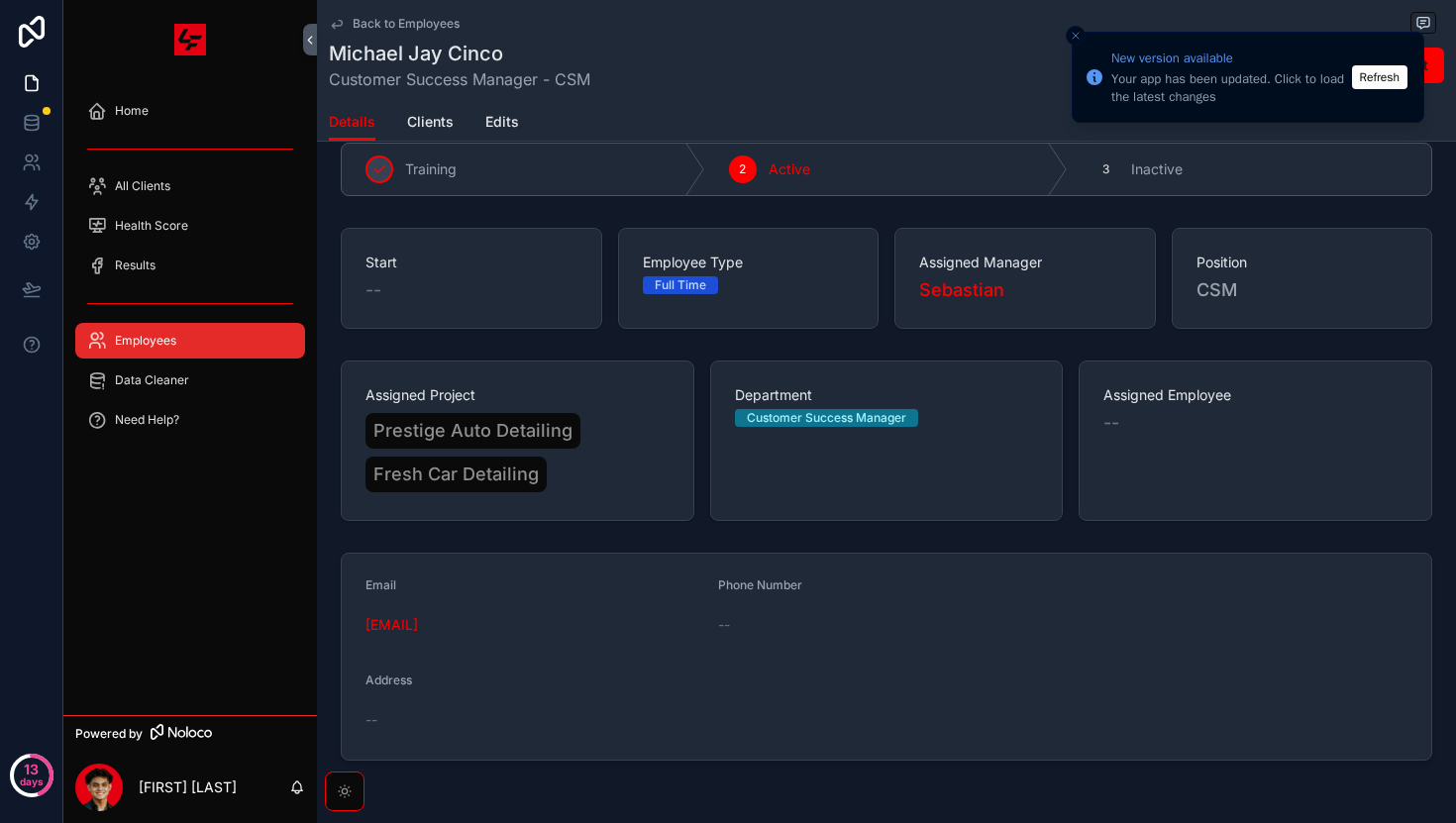 scroll, scrollTop: 0, scrollLeft: 0, axis: both 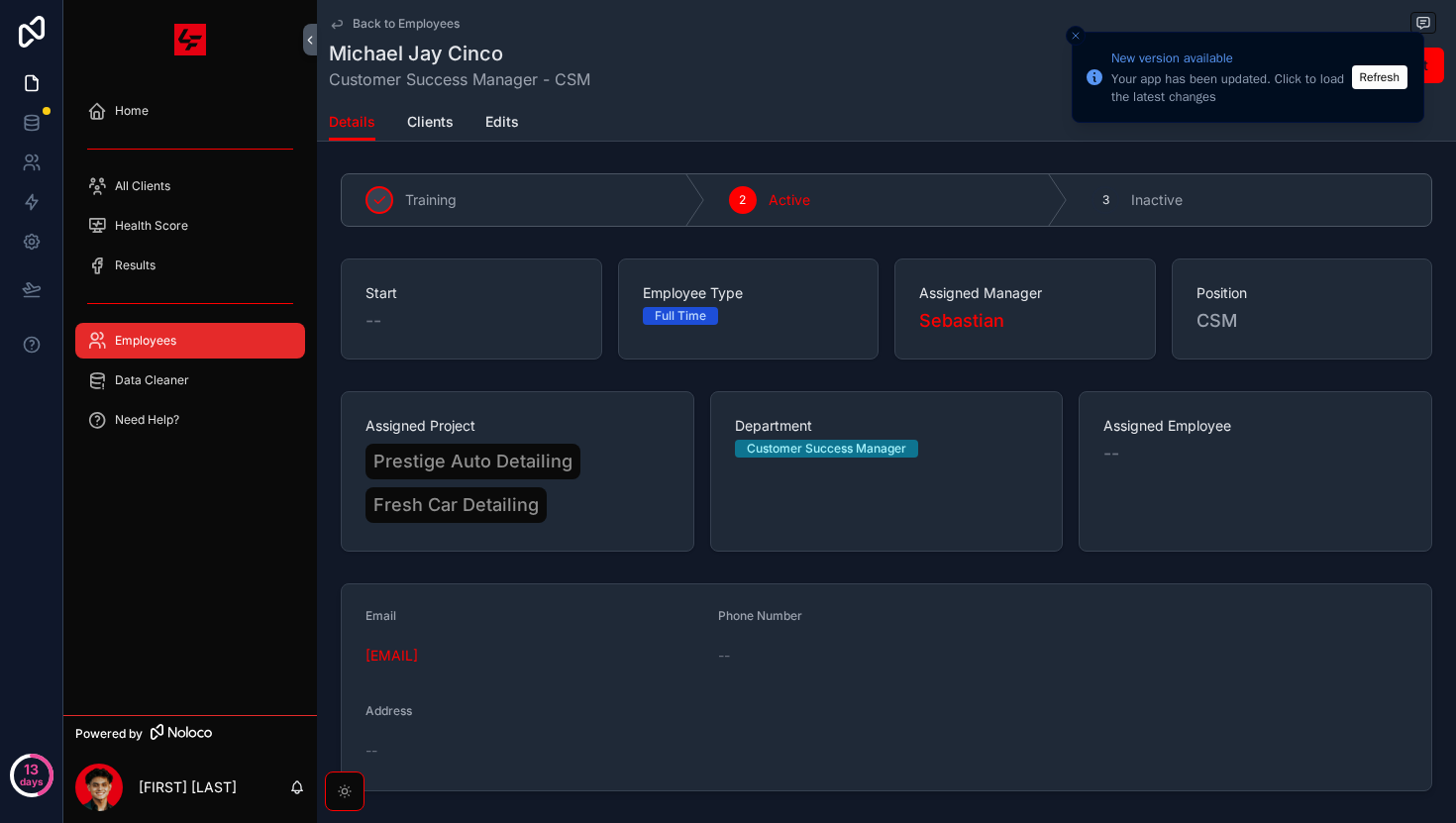 click 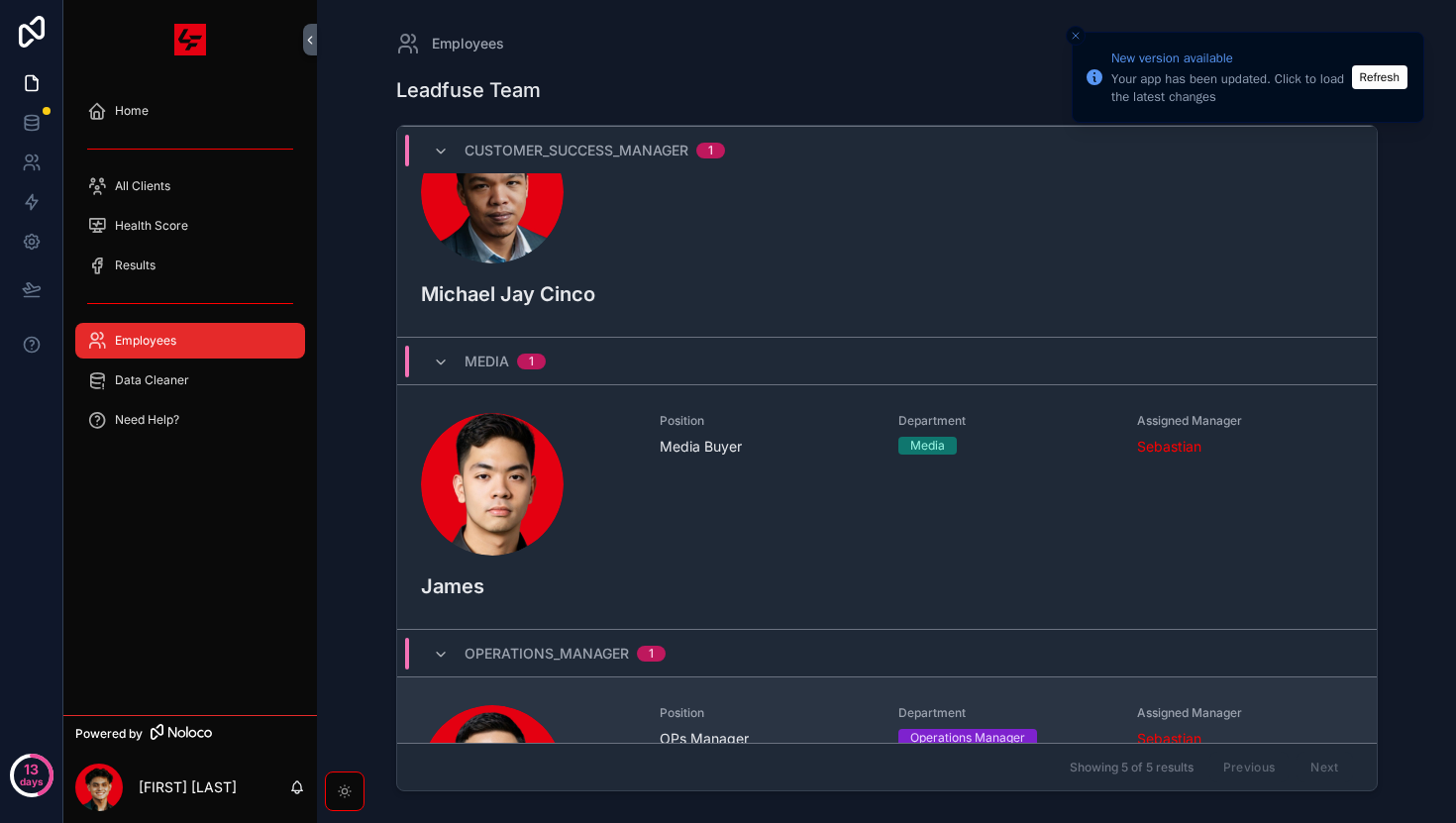 scroll, scrollTop: 703, scrollLeft: 0, axis: vertical 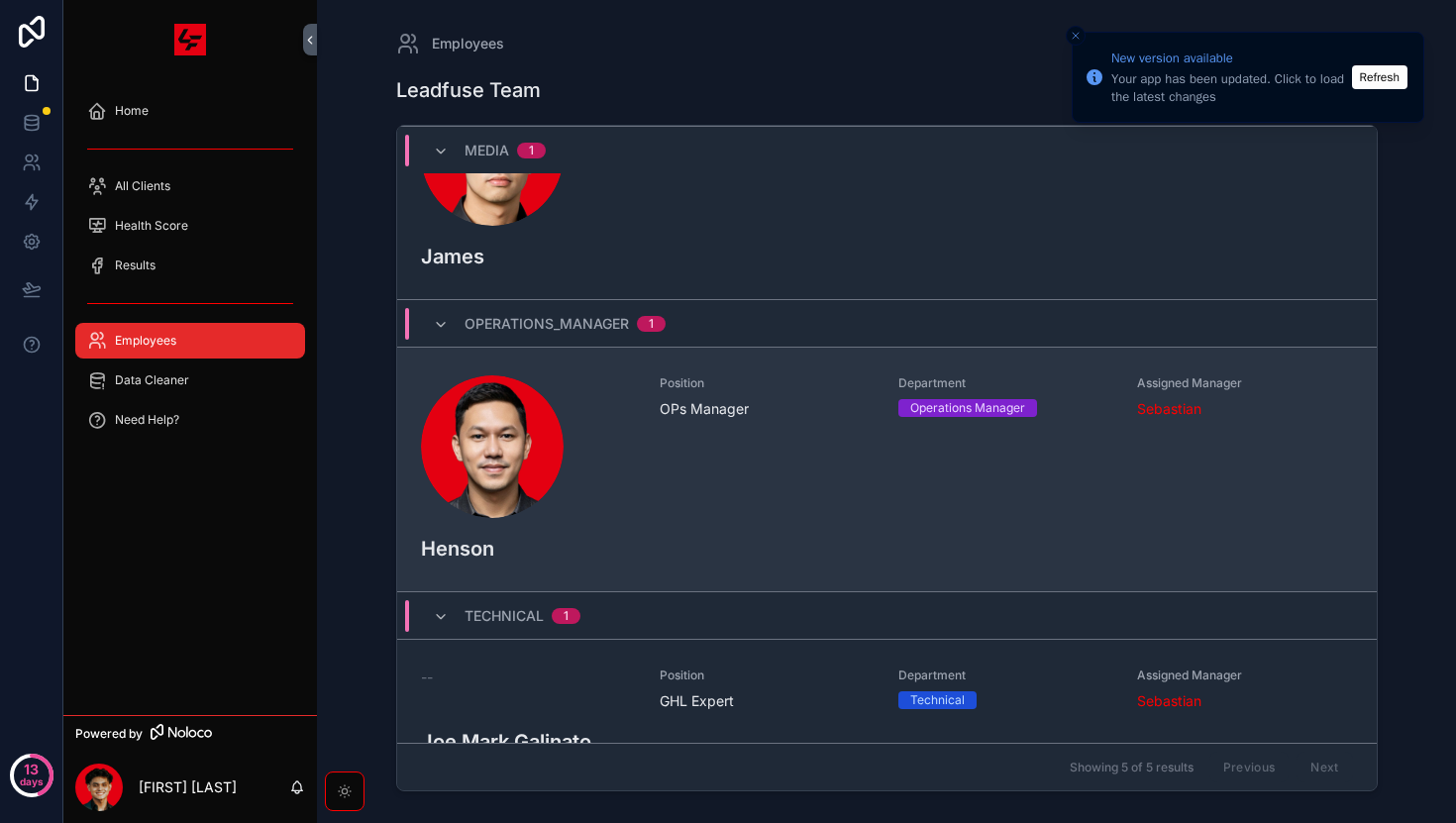 click on "OPs Manager" at bounding box center (767, 409) 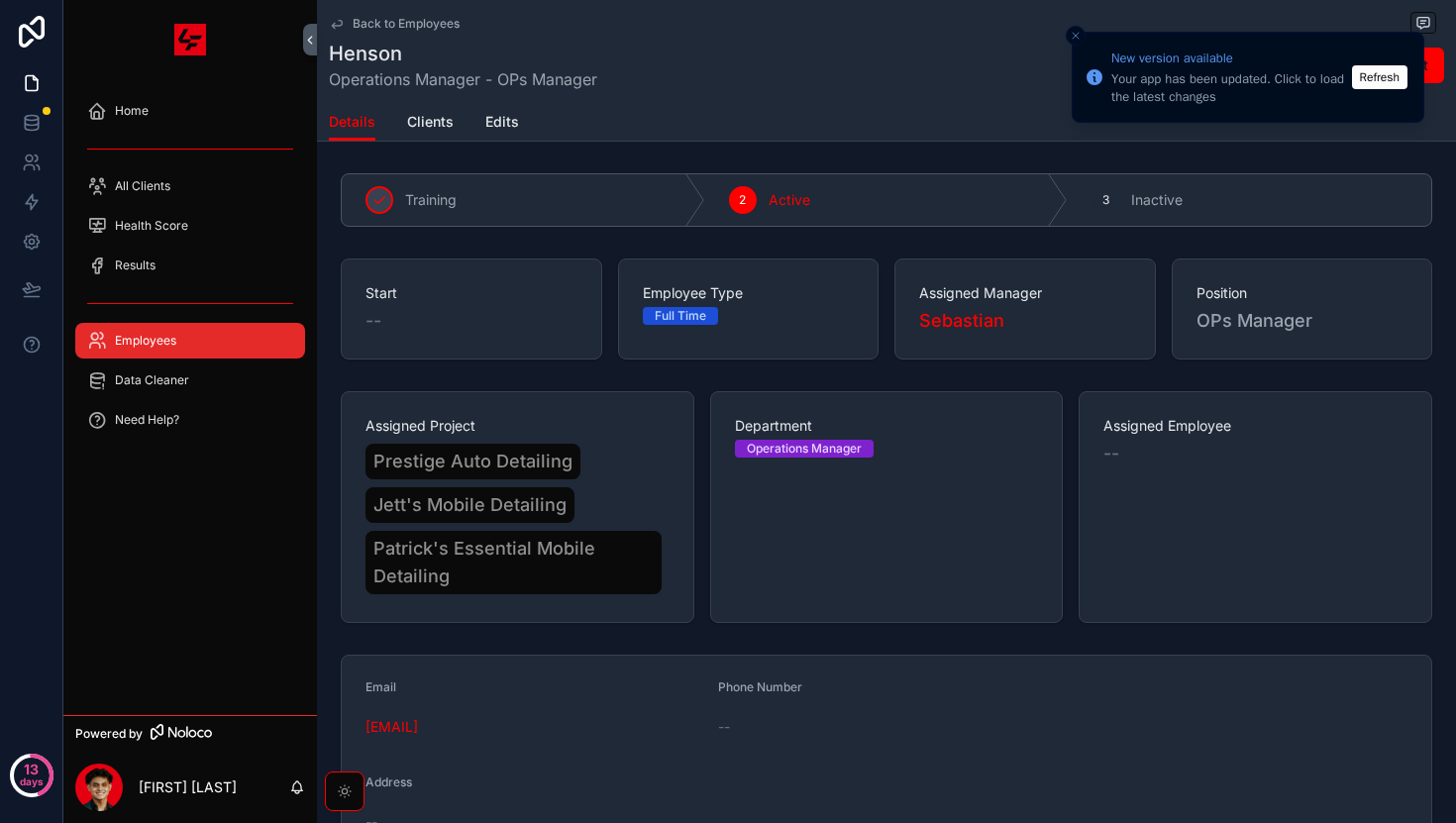 click on "OPs Manager" at bounding box center (1302, 321) 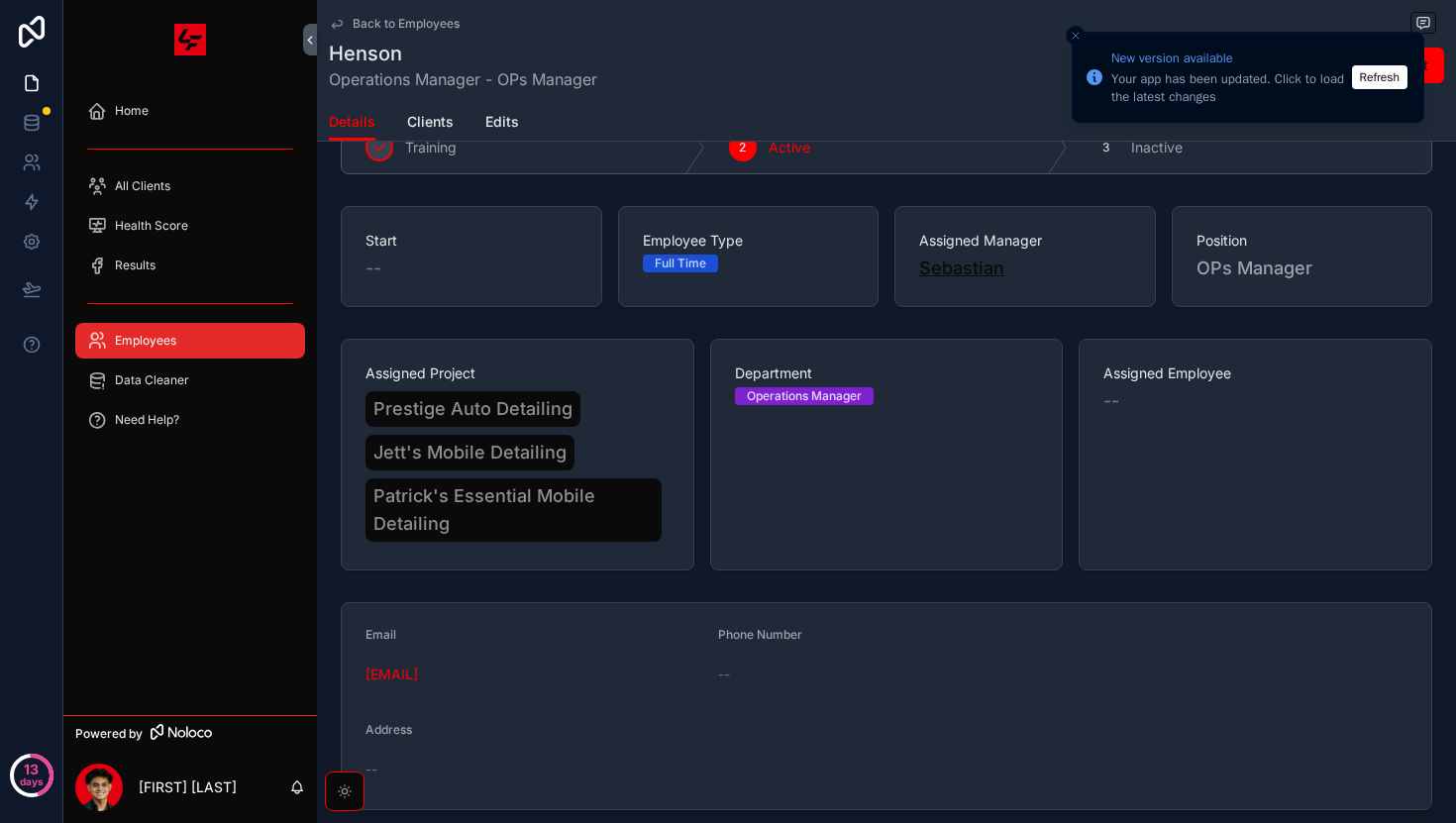 scroll, scrollTop: 0, scrollLeft: 0, axis: both 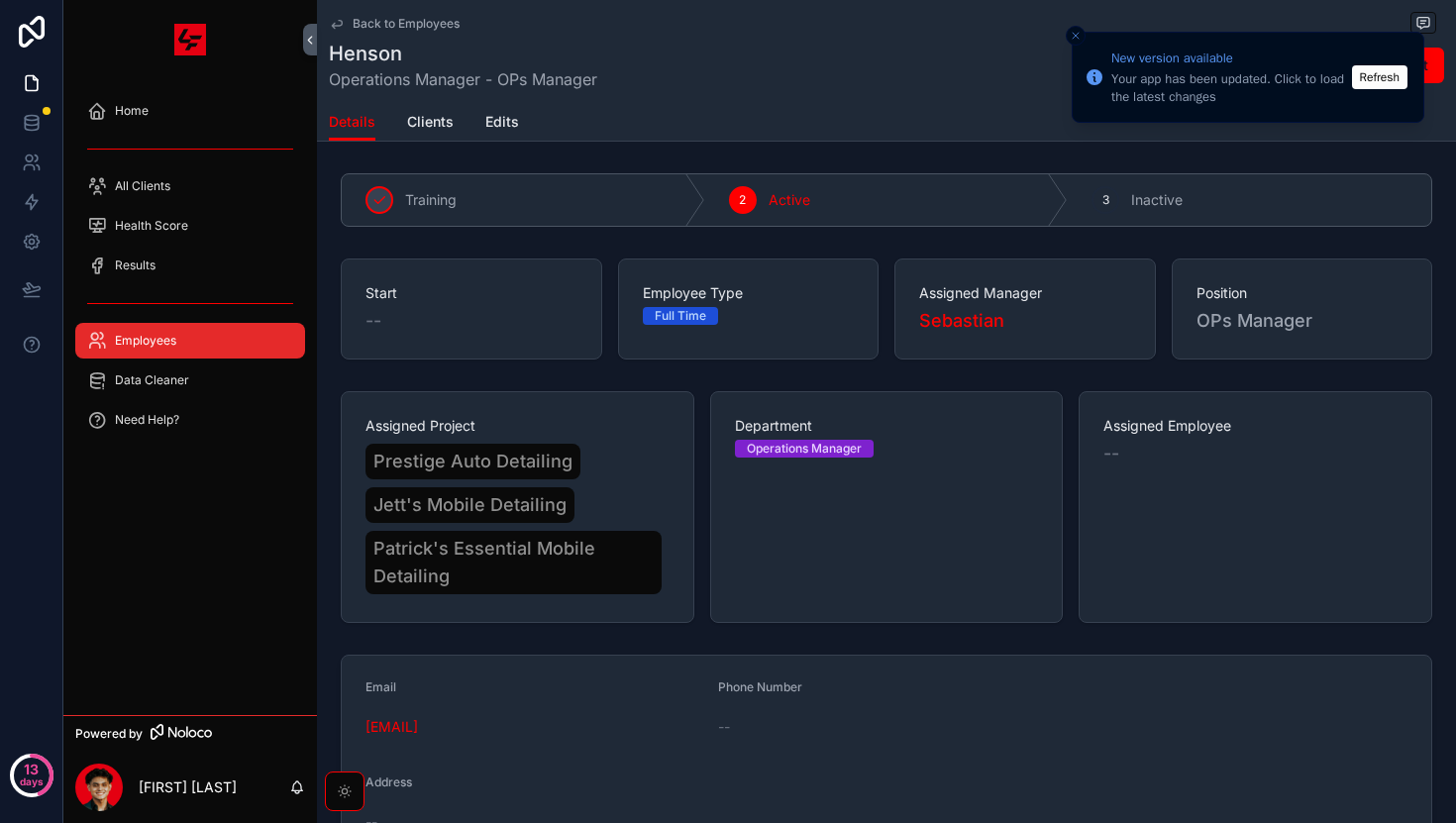 click 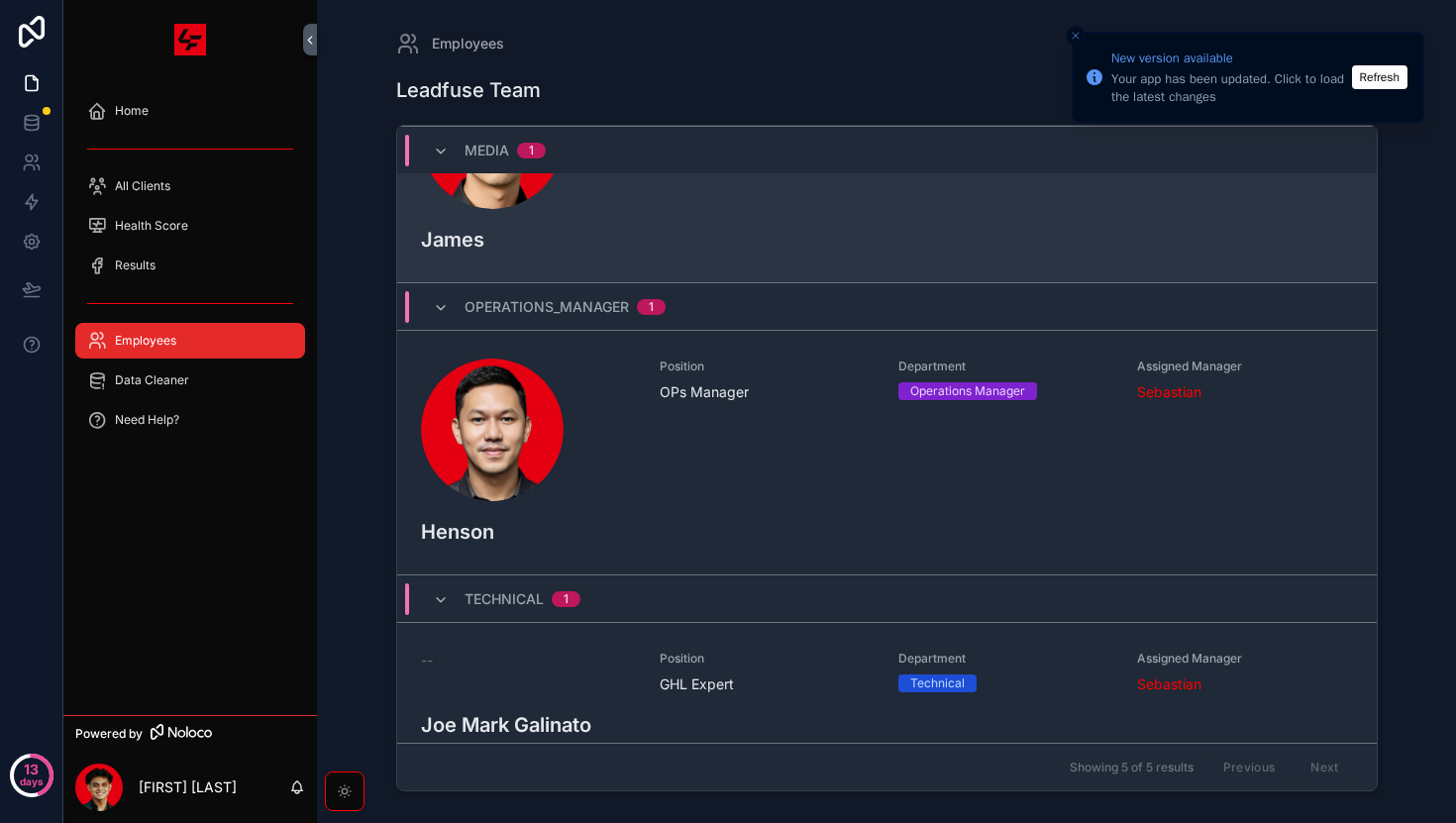 scroll, scrollTop: 724, scrollLeft: 0, axis: vertical 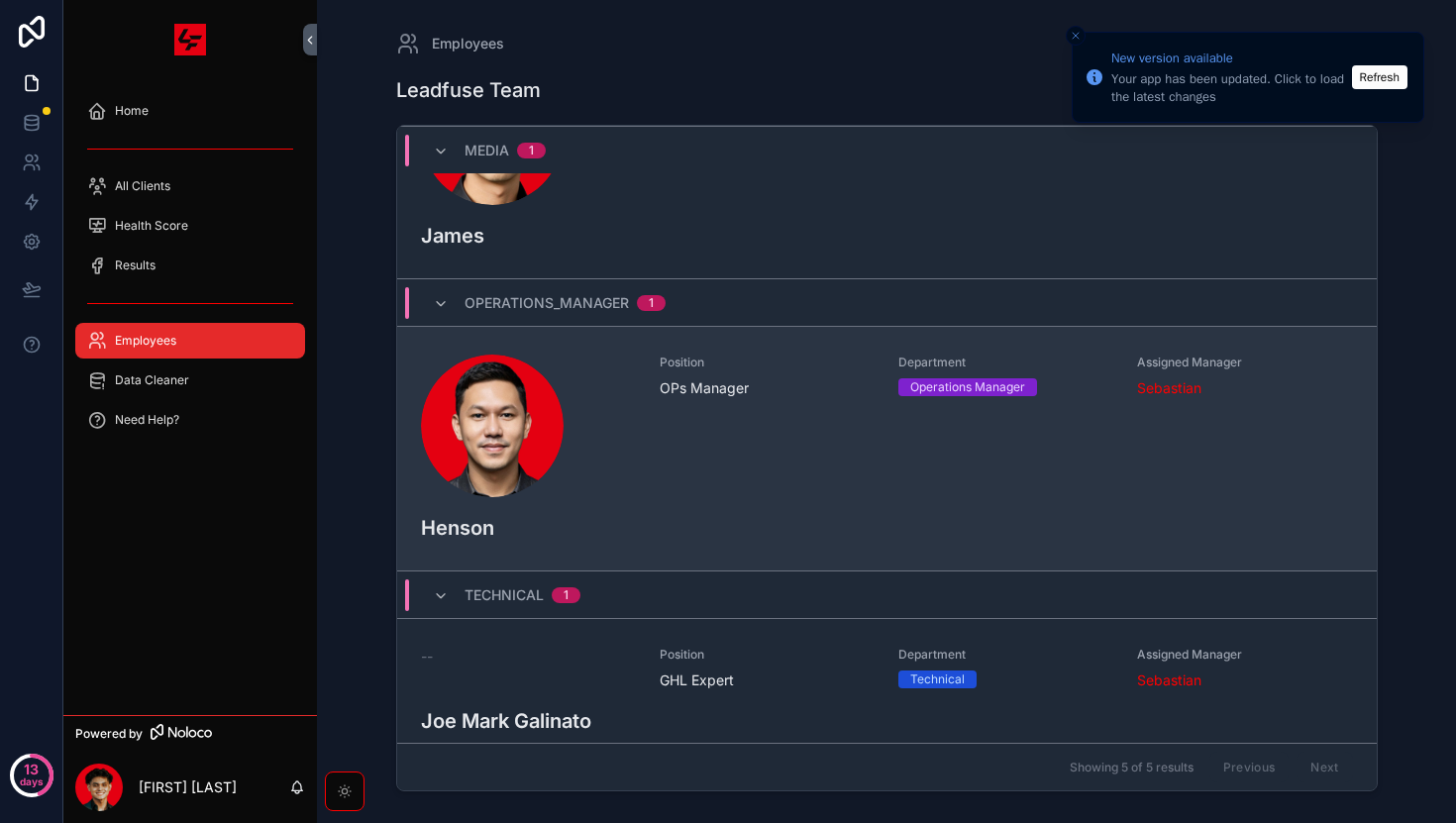 click on "OPs Manager" at bounding box center (767, 388) 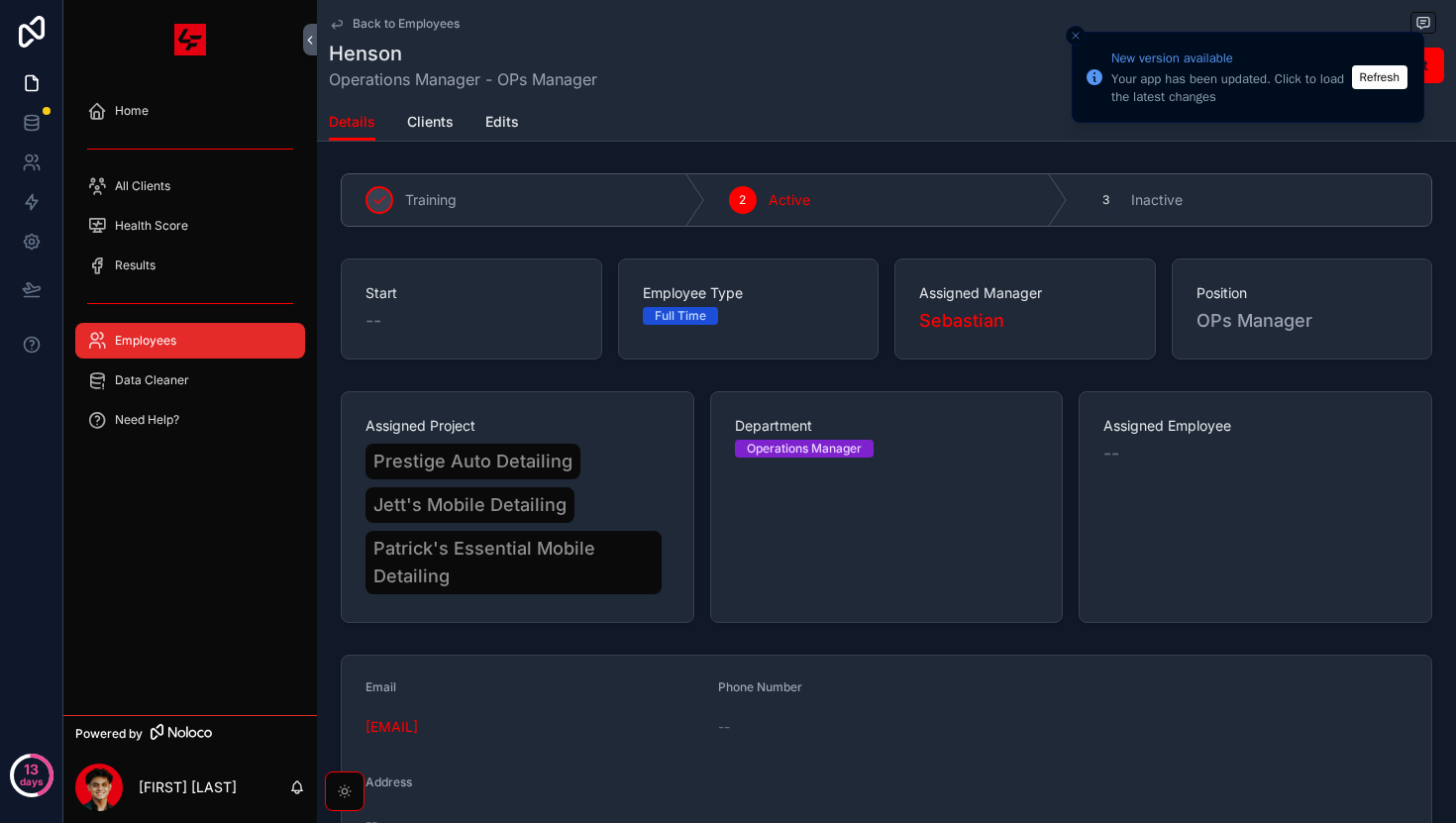 click on "OPs Manager" at bounding box center (1302, 321) 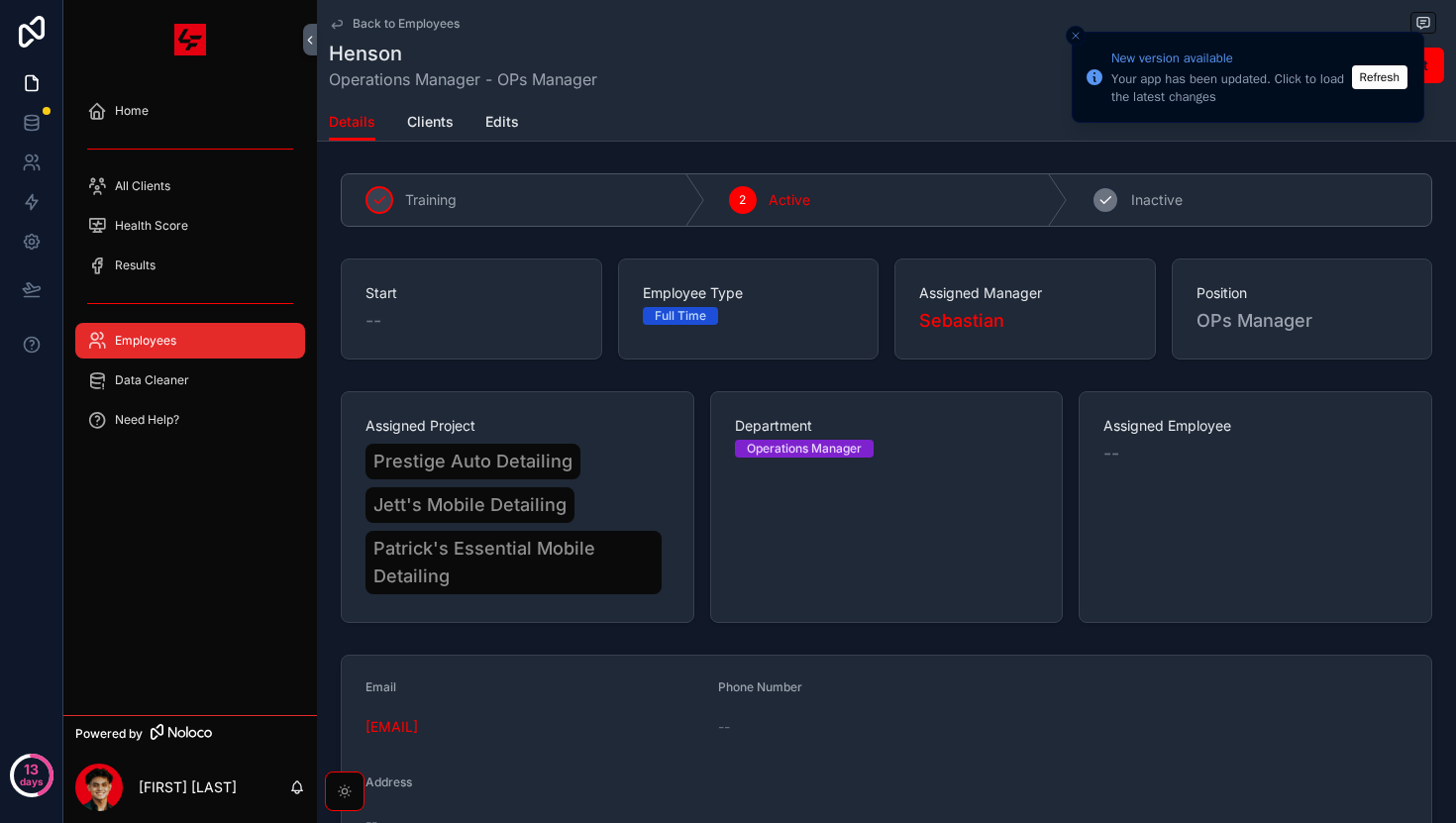 click on "3" at bounding box center (1105, 200) 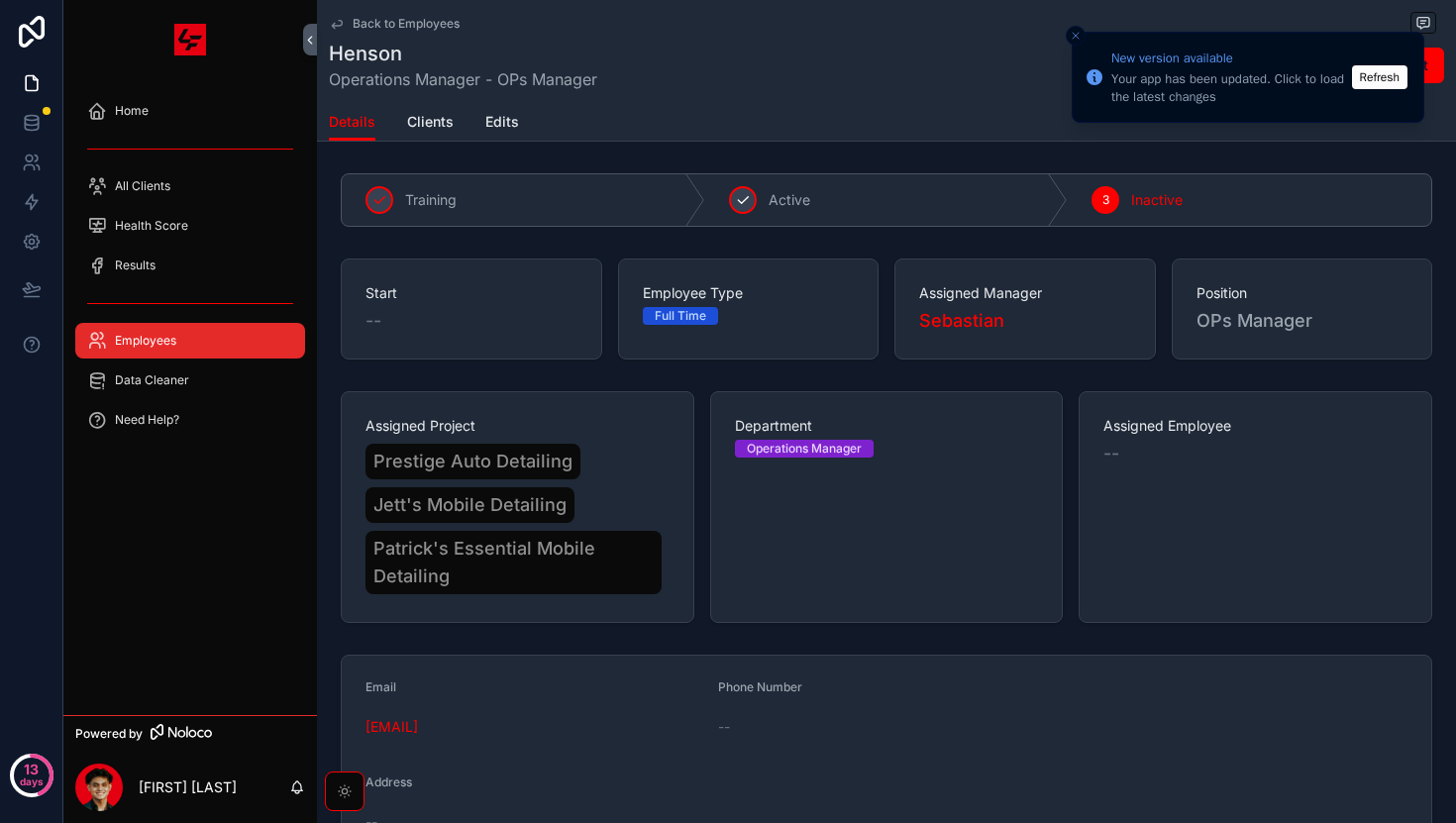 click on "Active" at bounding box center (886, 200) 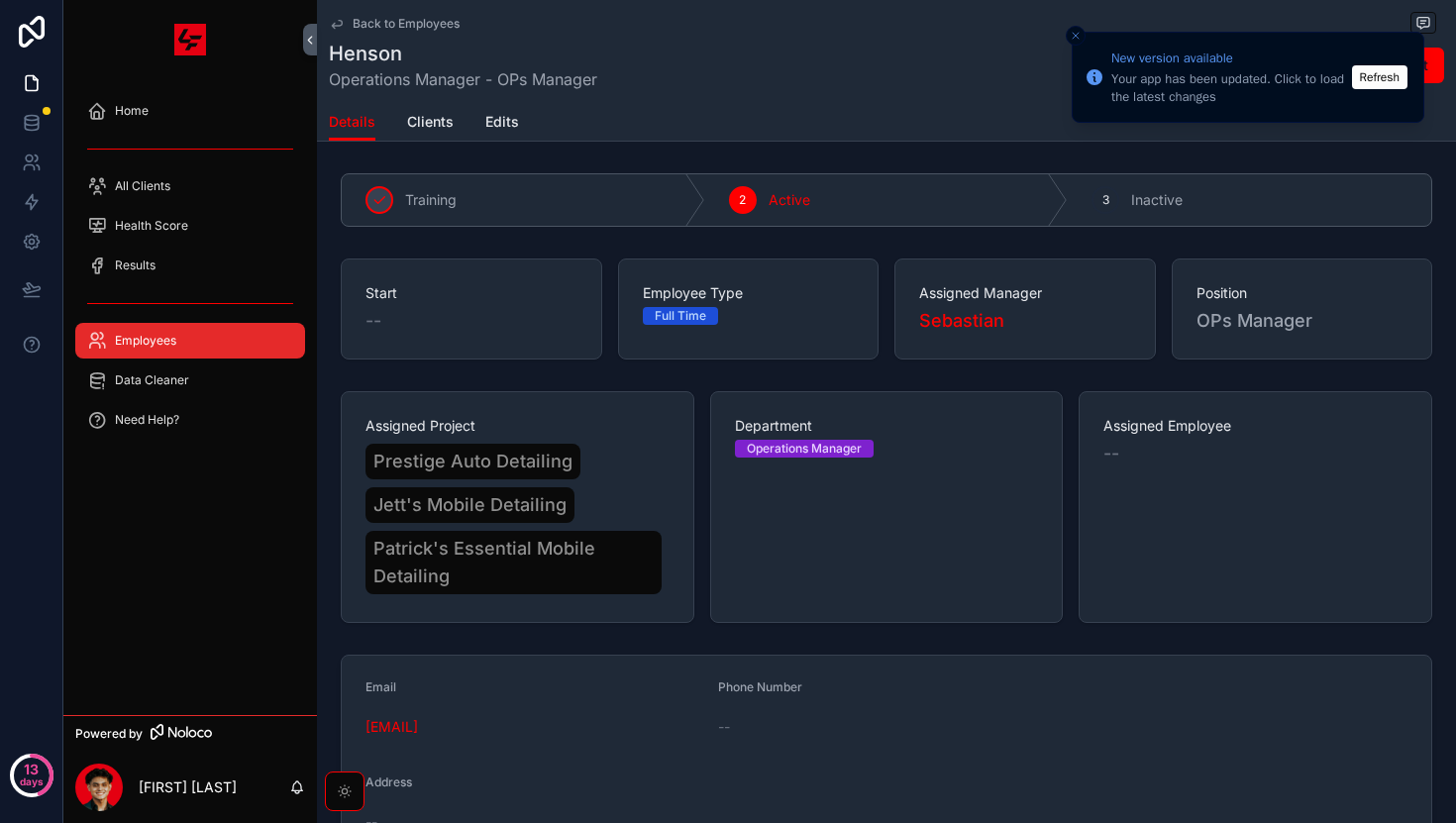 click 